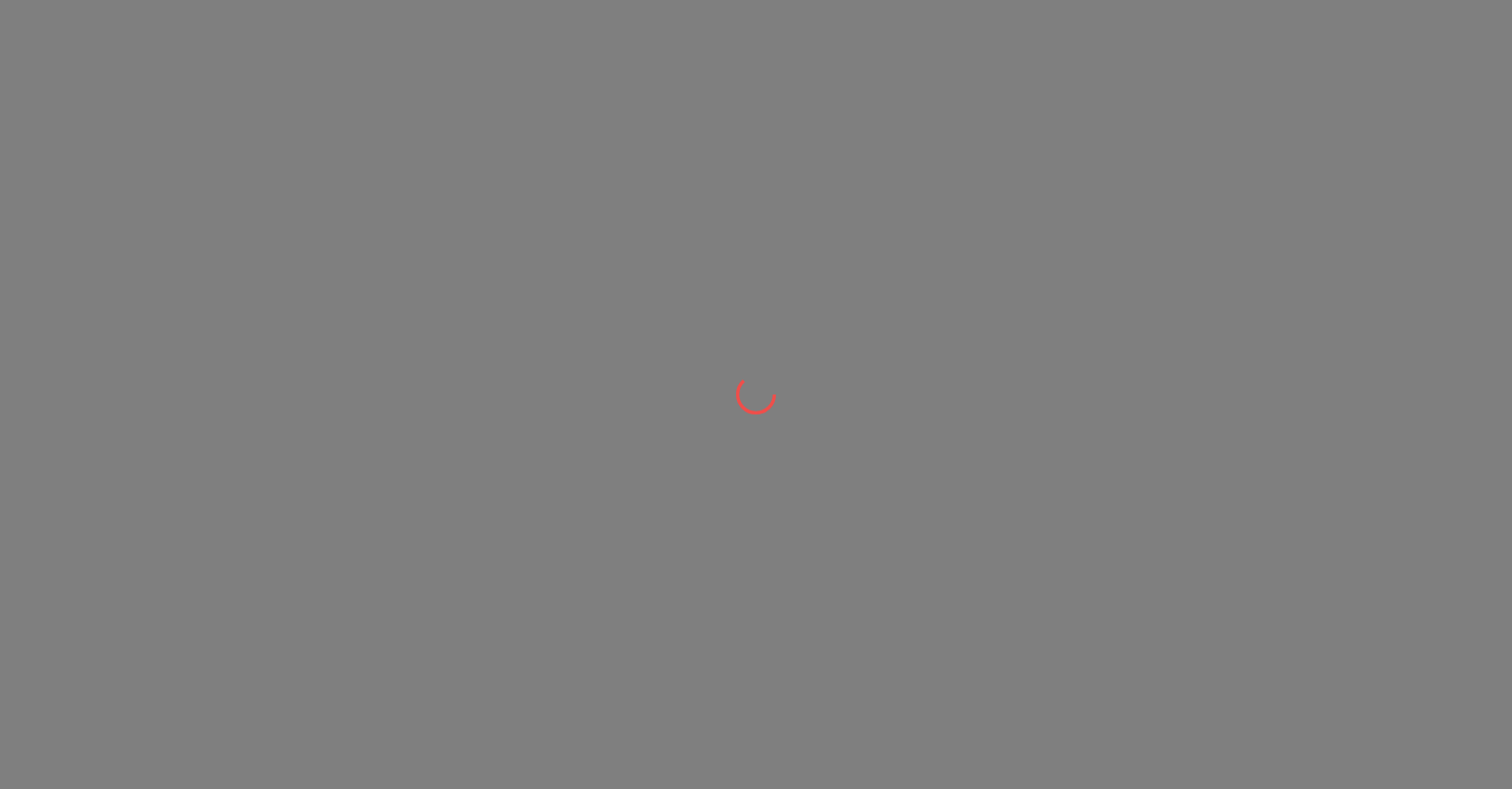 scroll, scrollTop: 0, scrollLeft: 0, axis: both 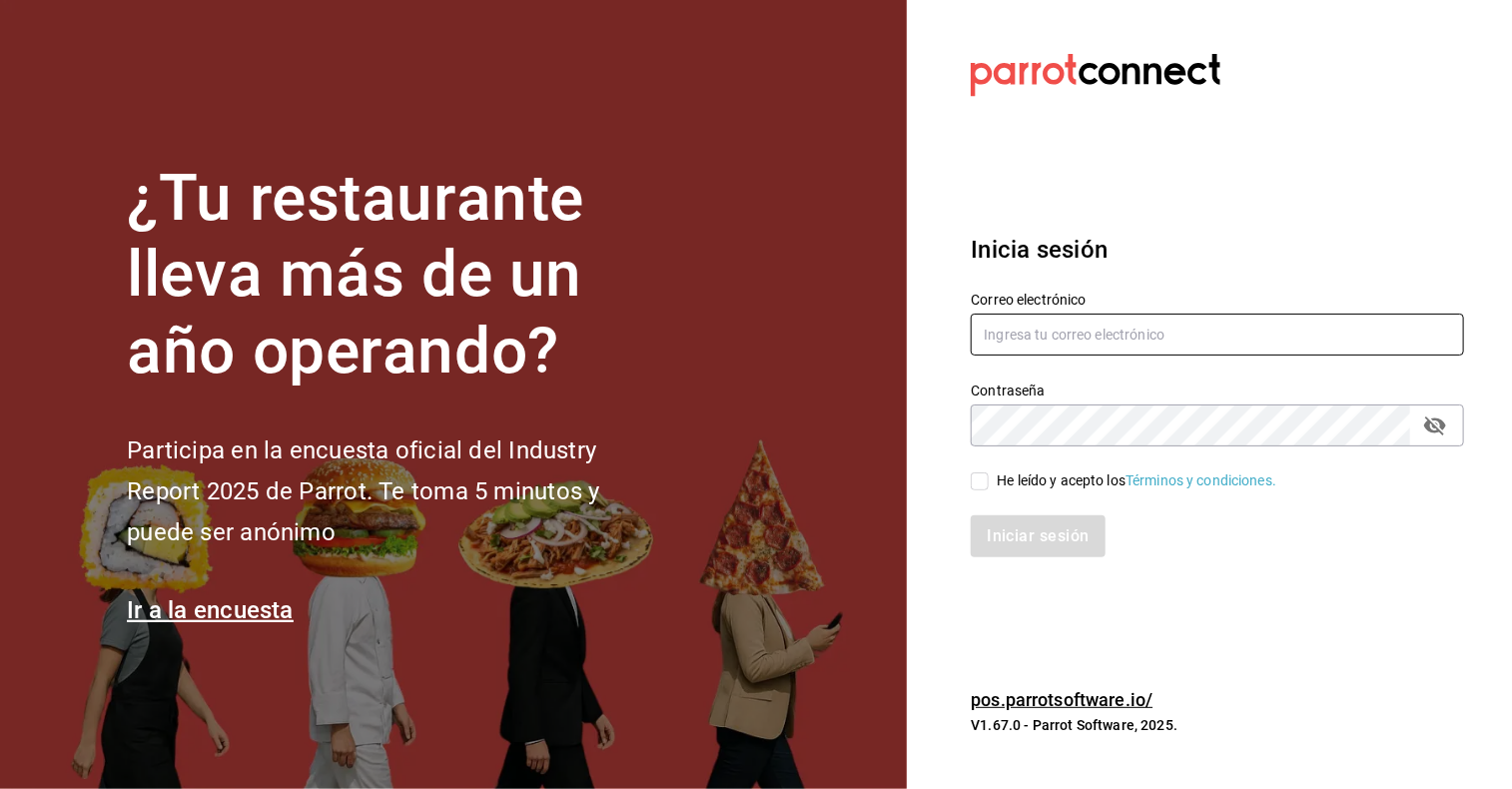 type on "cristian.mercado@grupocosteno.com" 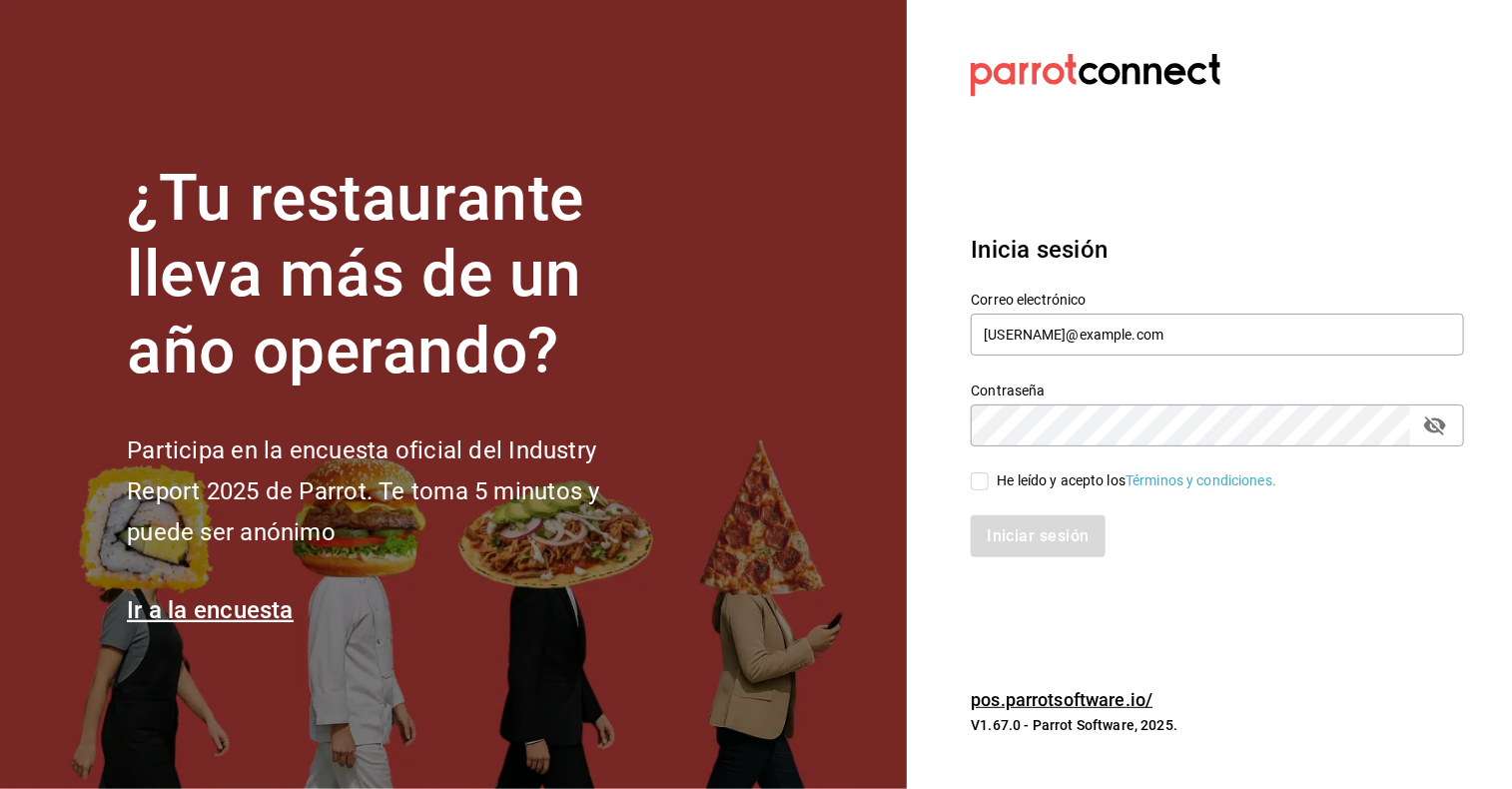 click on "Iniciar sesión" at bounding box center [1205, 524] 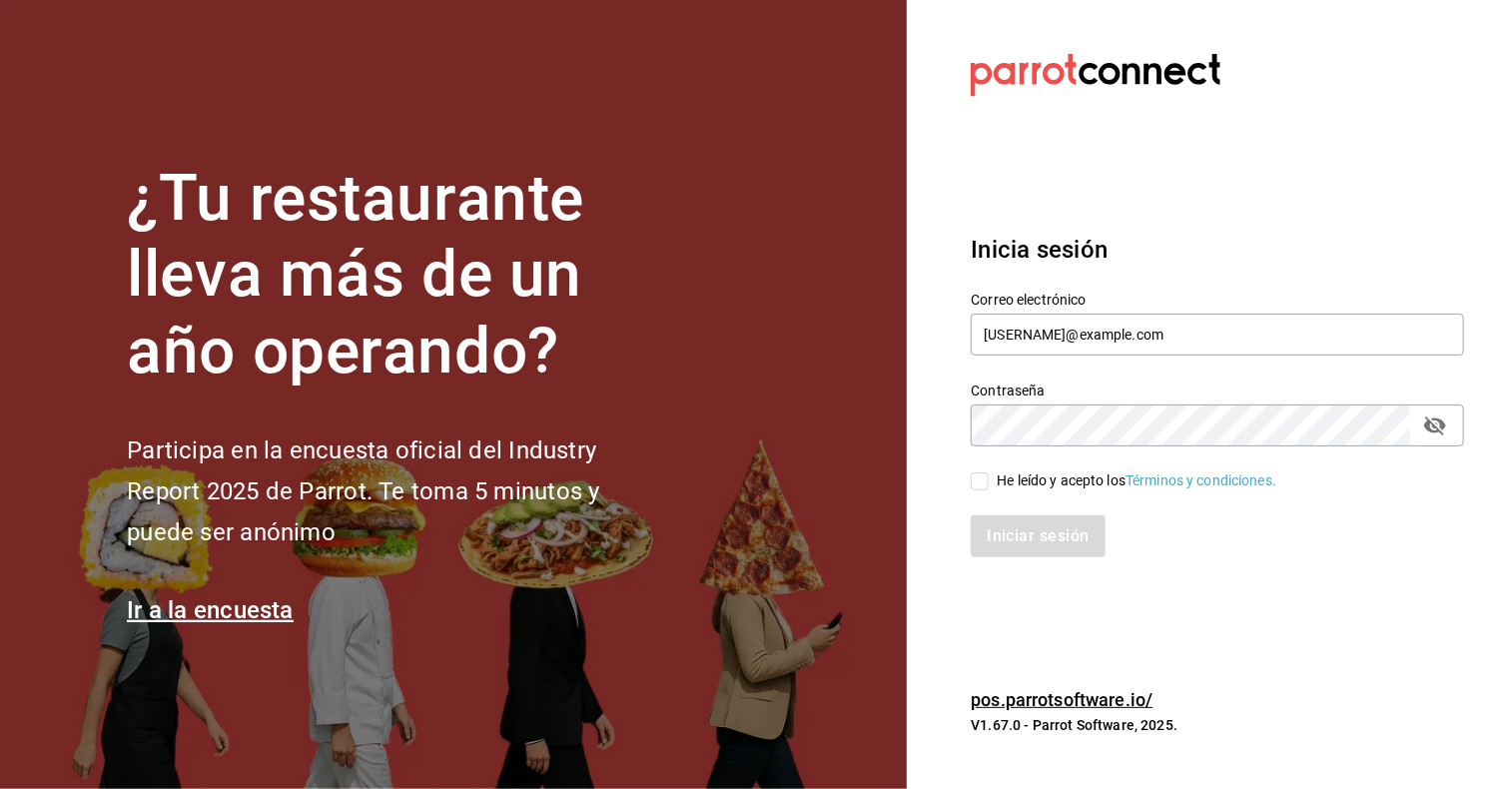 click on "He leído y acepto los  Términos y condiciones." at bounding box center [980, 481] 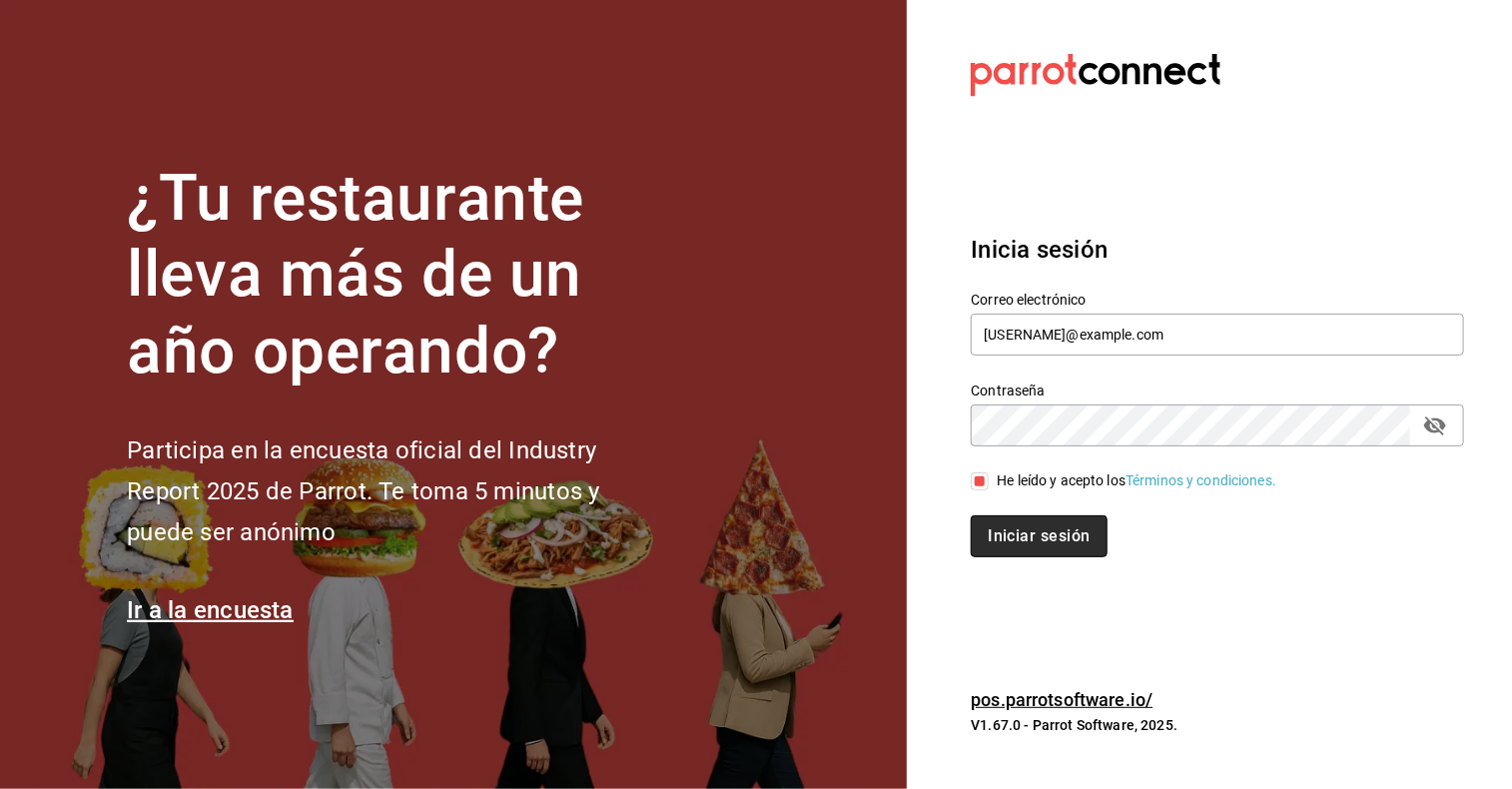 click on "Iniciar sesión" at bounding box center [1039, 536] 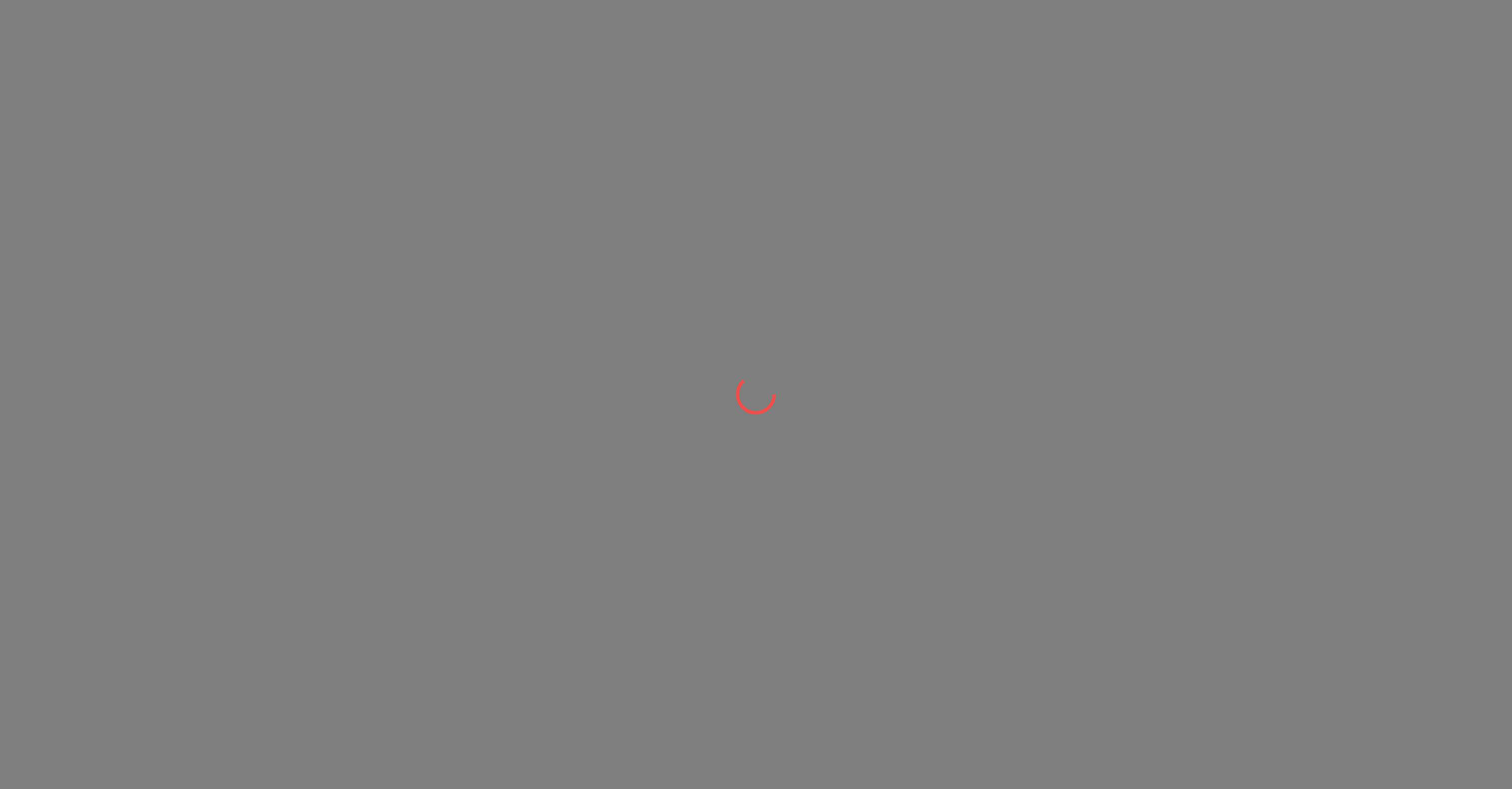 scroll, scrollTop: 0, scrollLeft: 0, axis: both 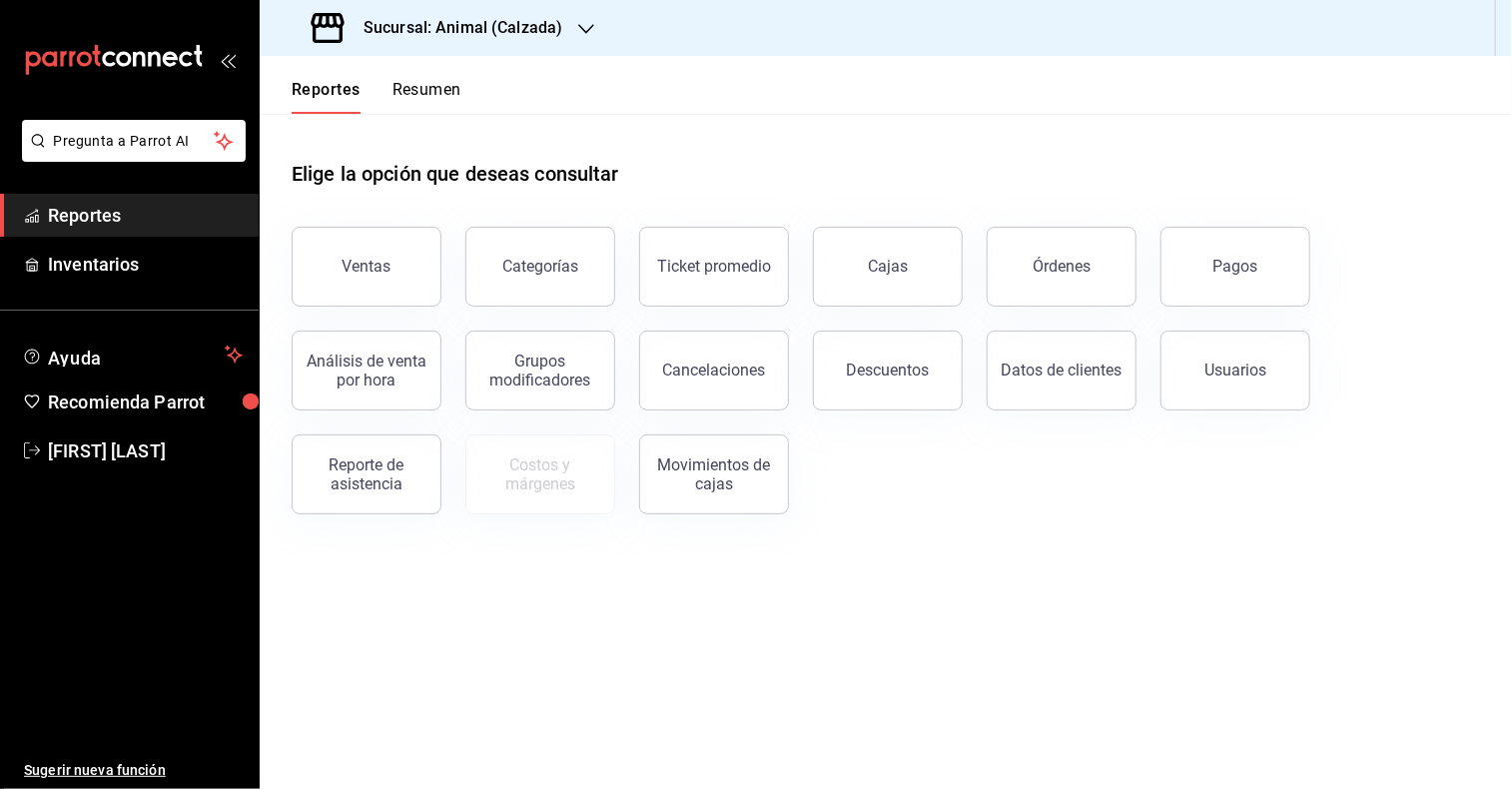 click 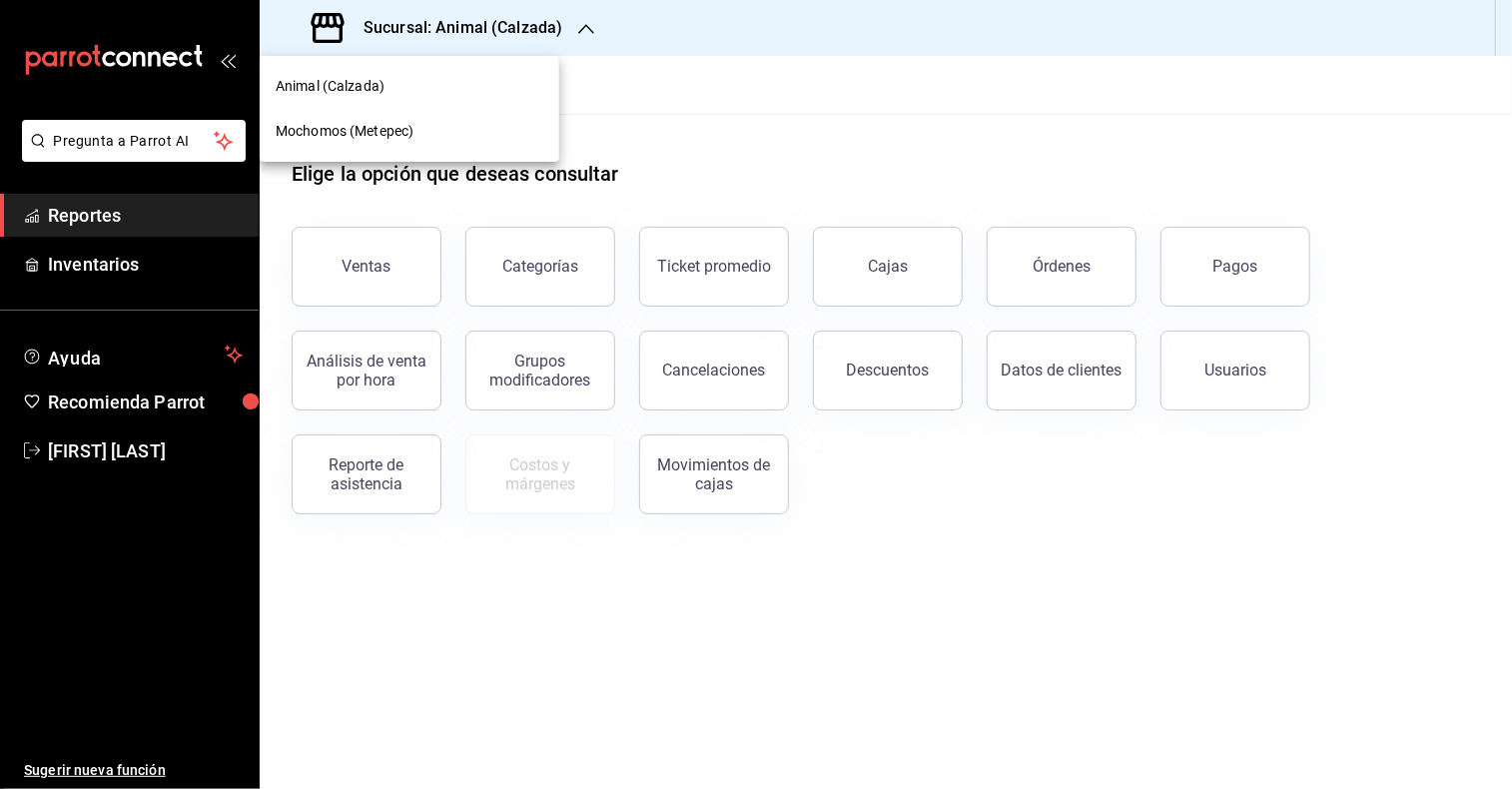 click on "Mochomos (Metepec)" at bounding box center [345, 131] 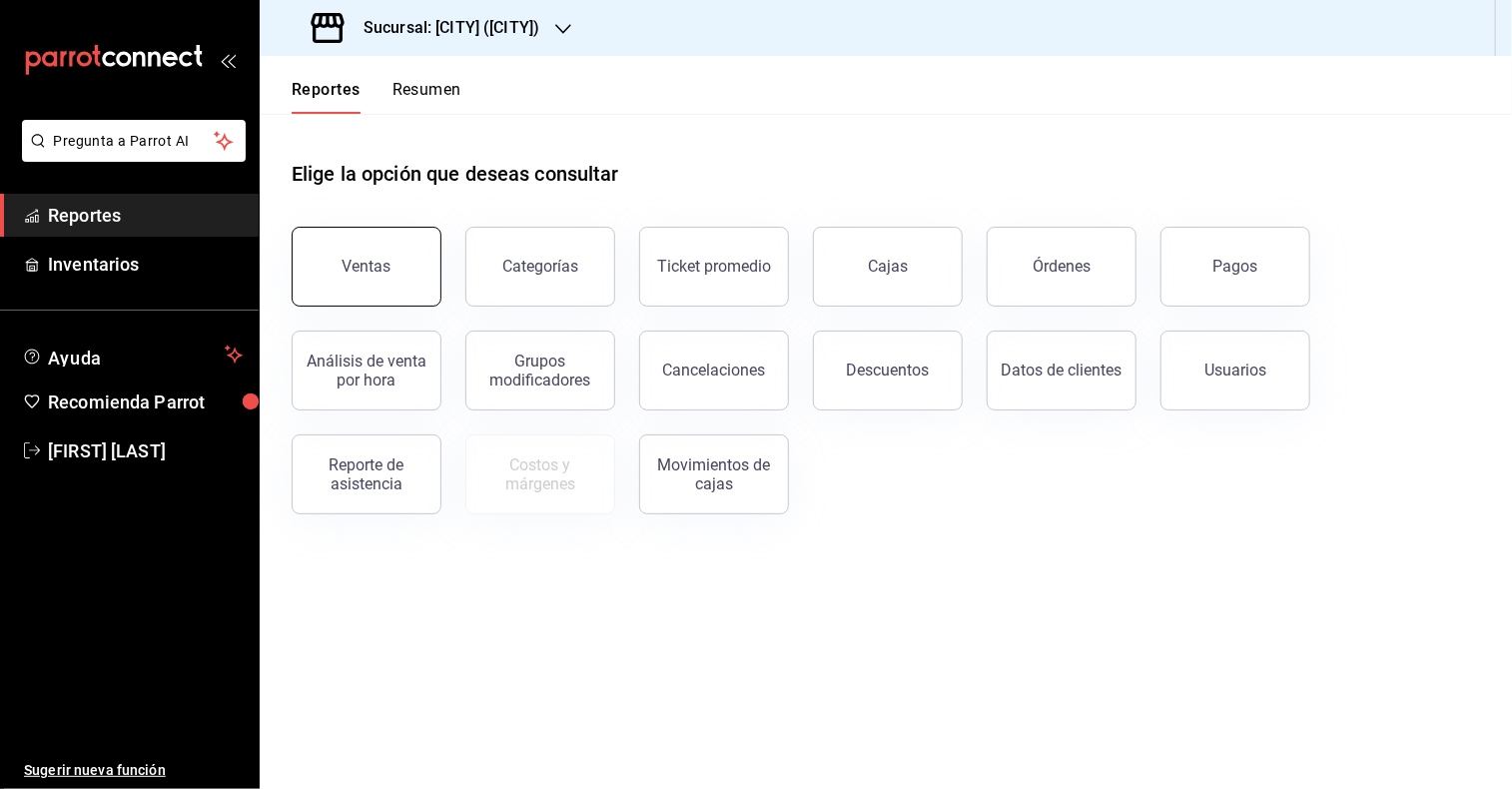 click on "Ventas" at bounding box center (367, 267) 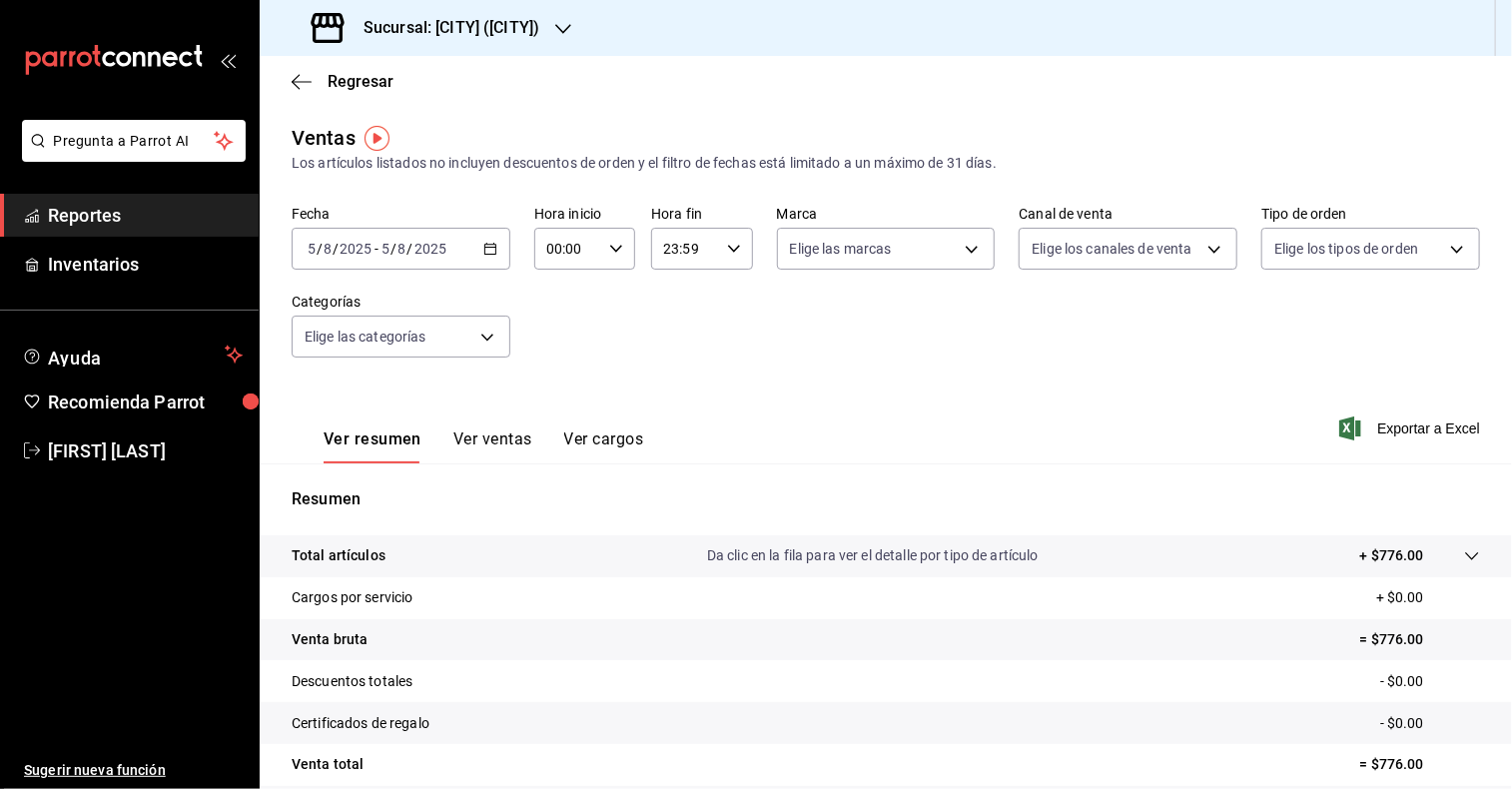 click 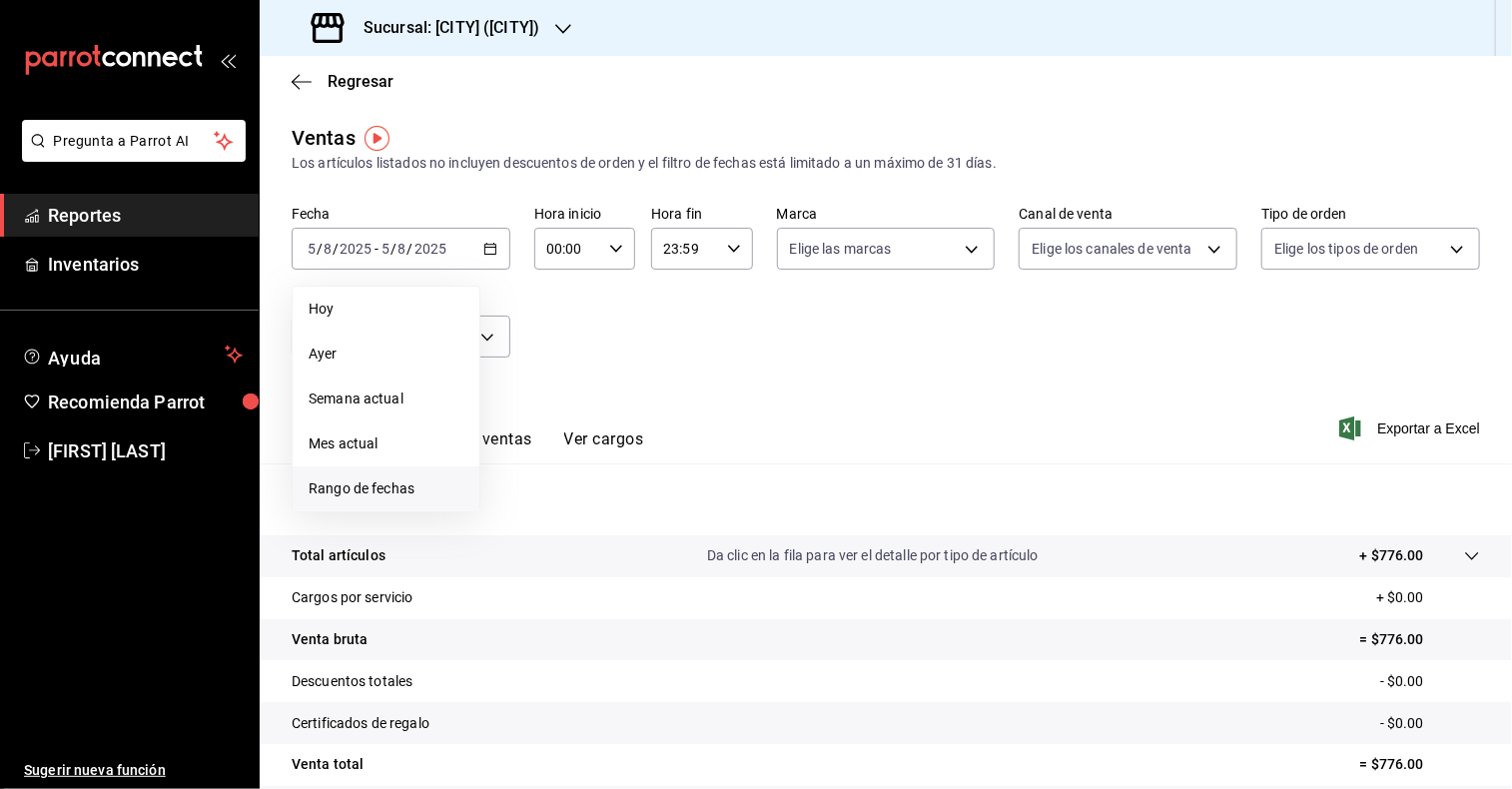 click on "Rango de fechas" at bounding box center (385, 488) 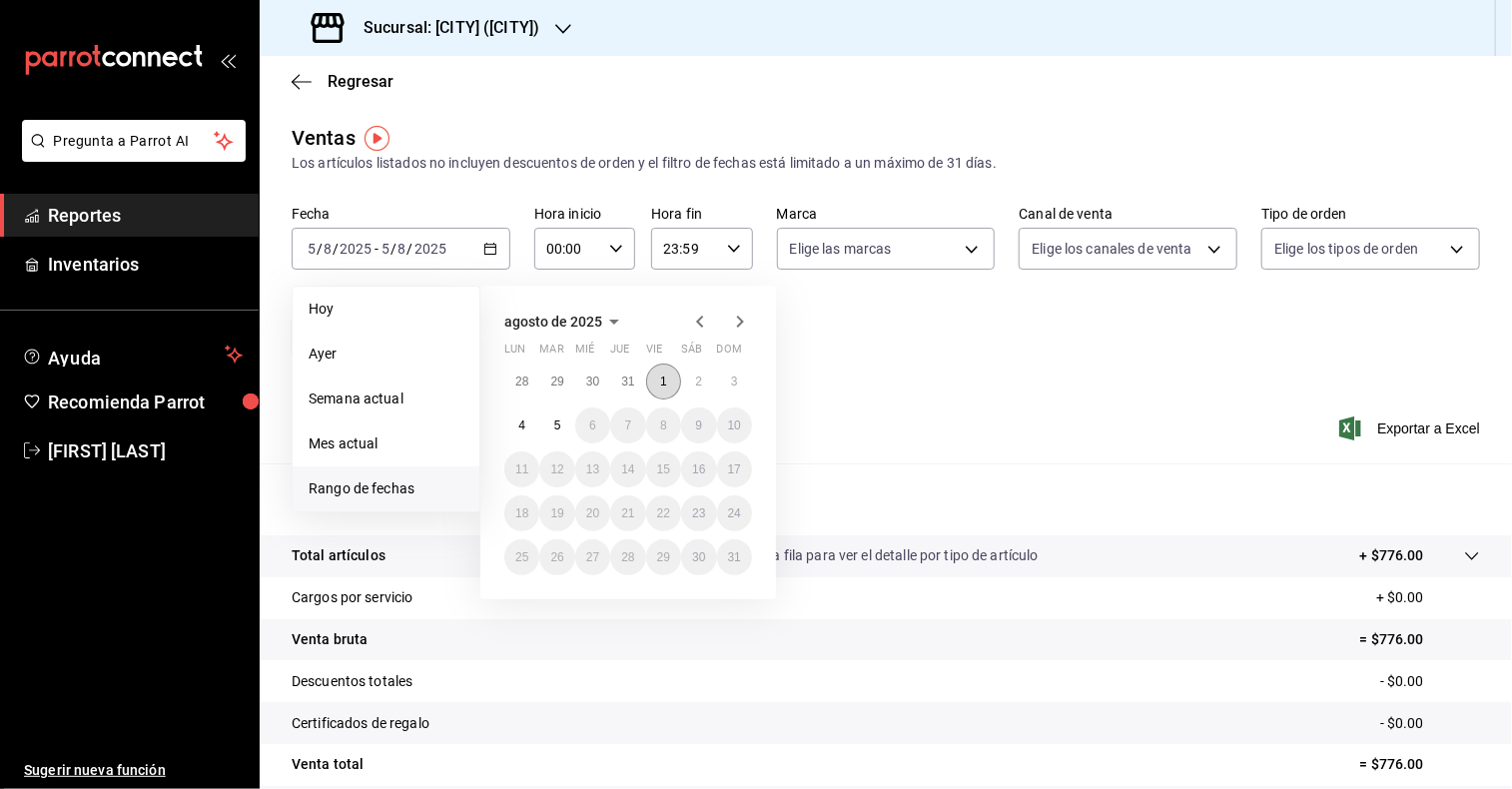click on "1" at bounding box center [663, 382] 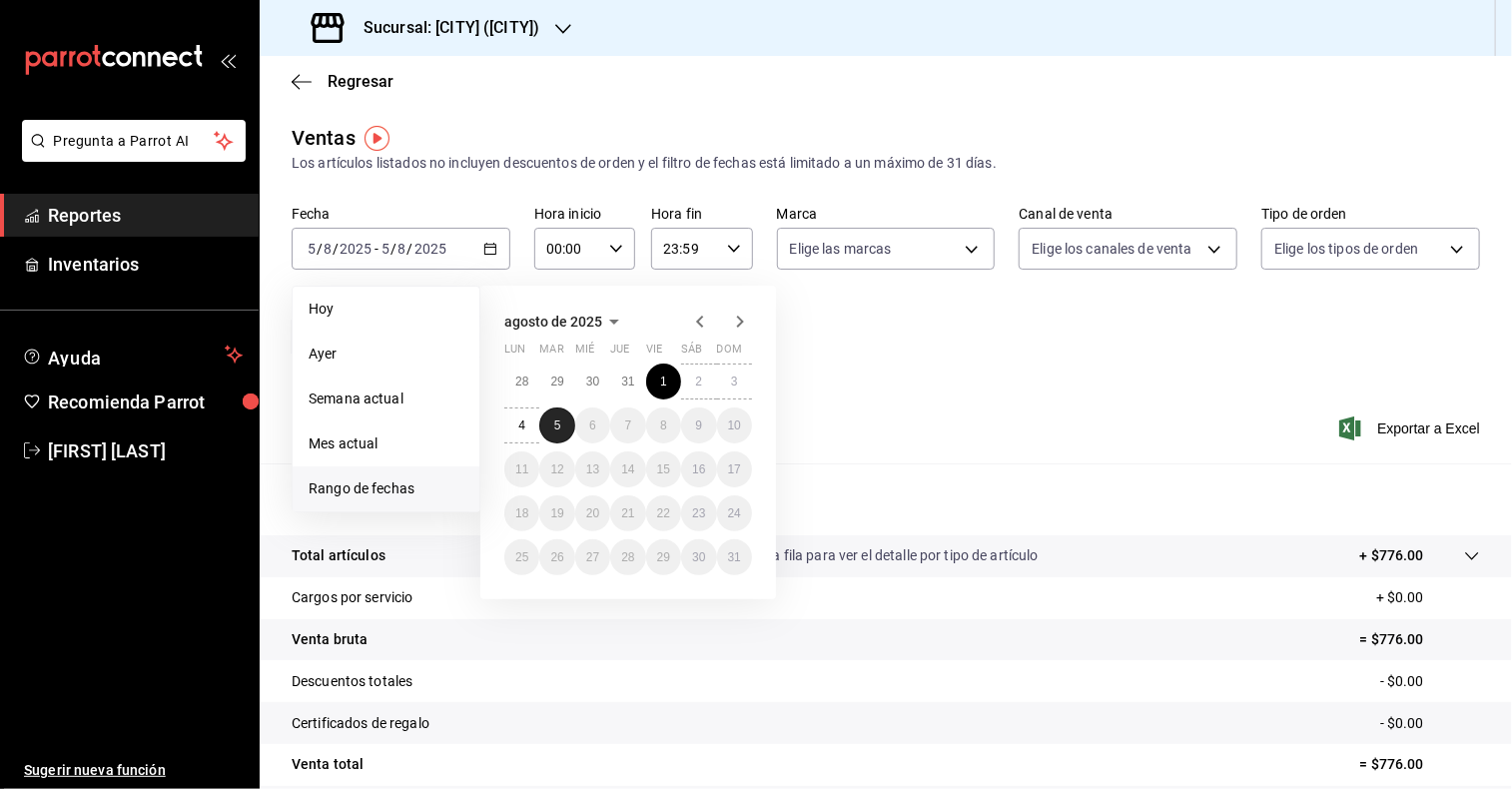 click on "5" at bounding box center [556, 425] 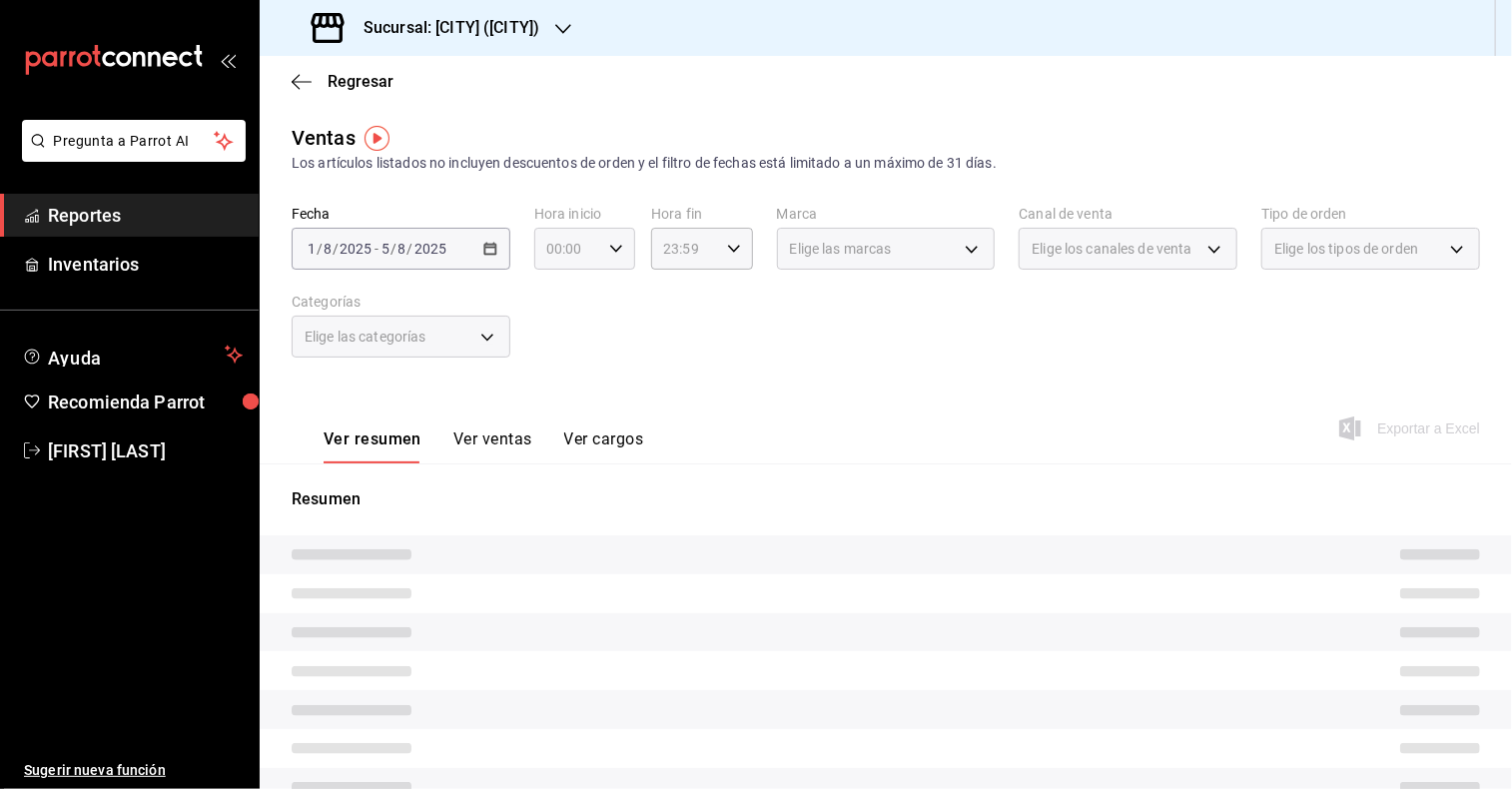 click 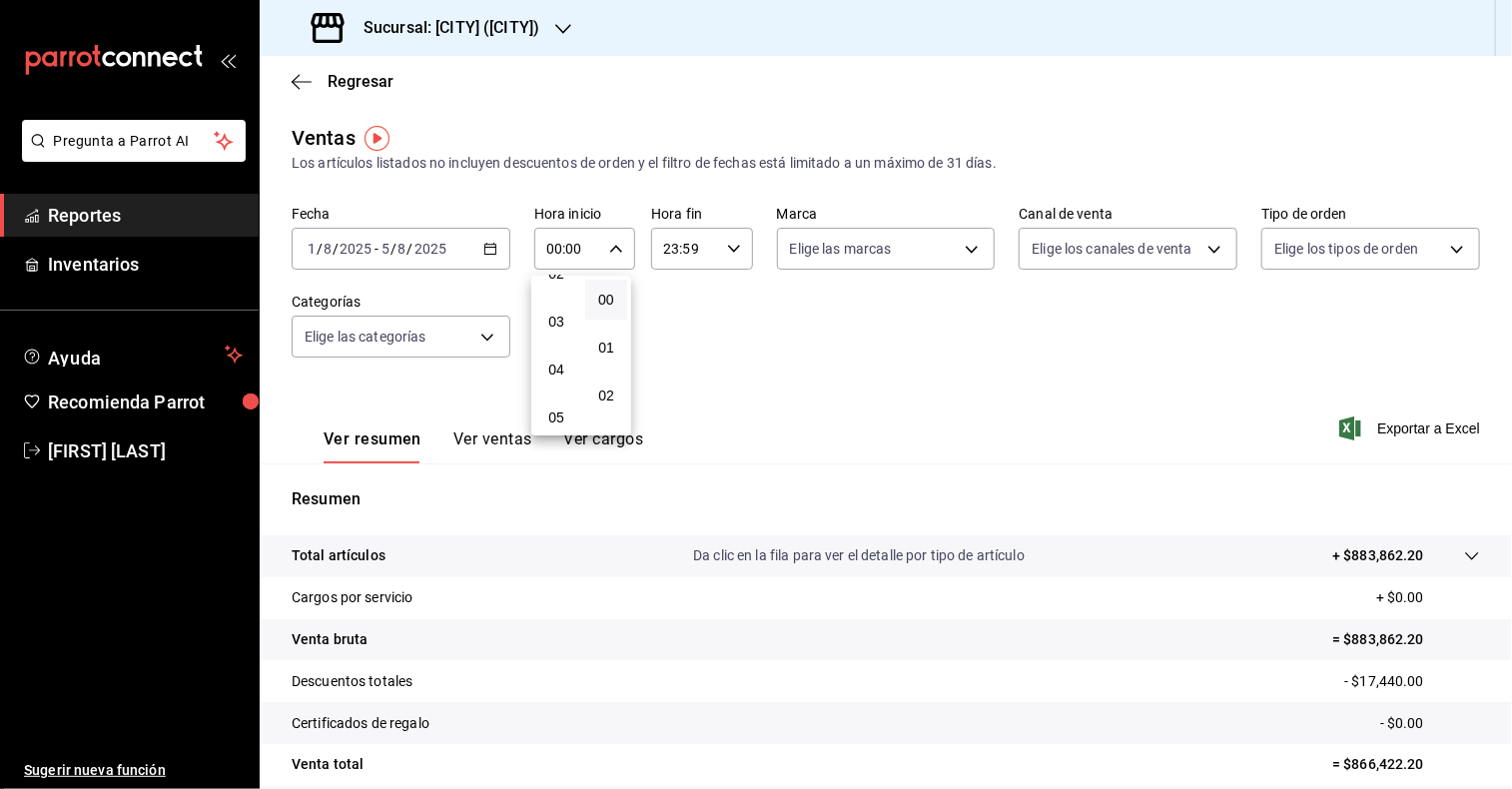 scroll, scrollTop: 124, scrollLeft: 0, axis: vertical 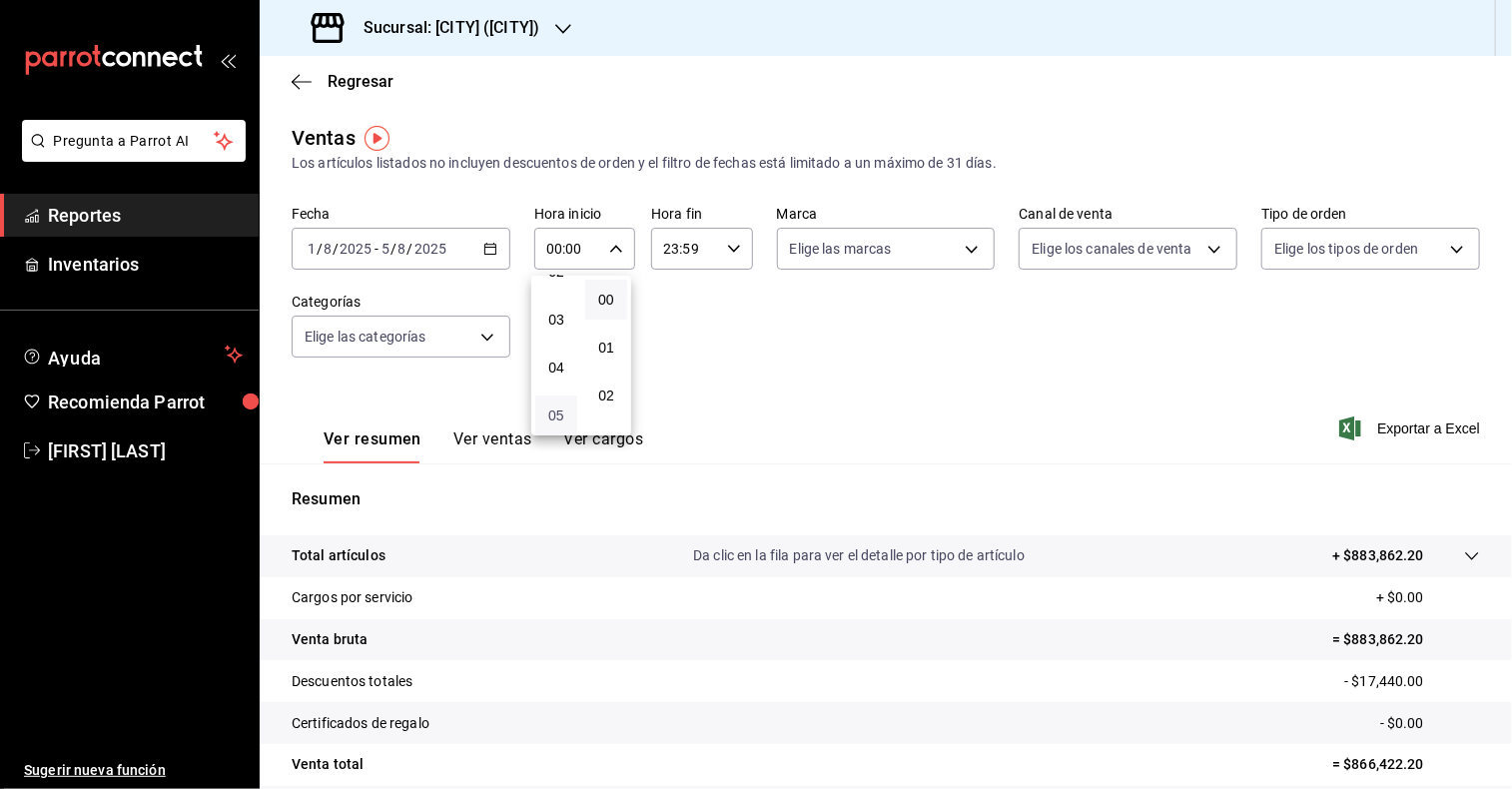 click on "05" at bounding box center (556, 415) 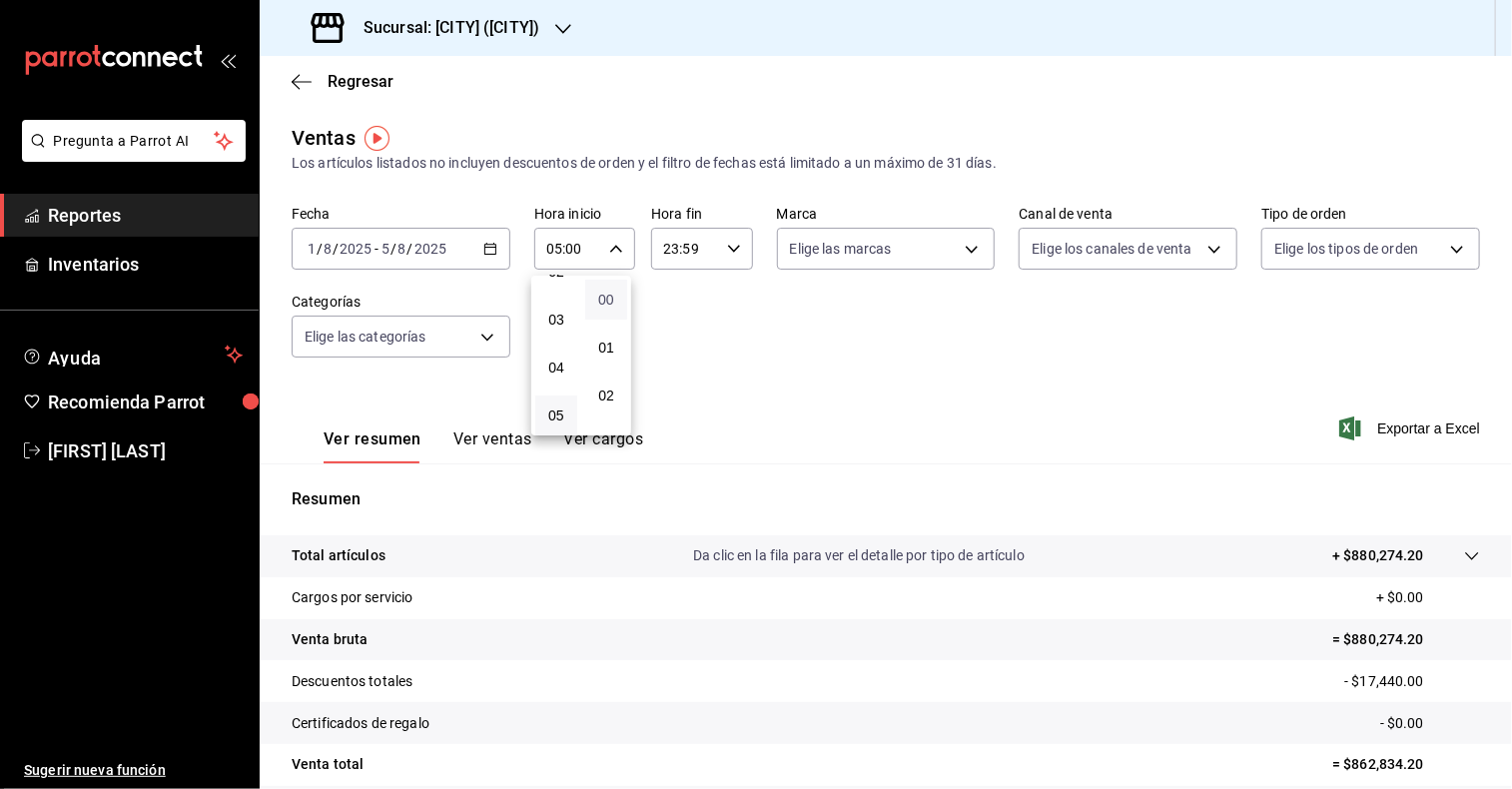 click on "00" at bounding box center (606, 300) 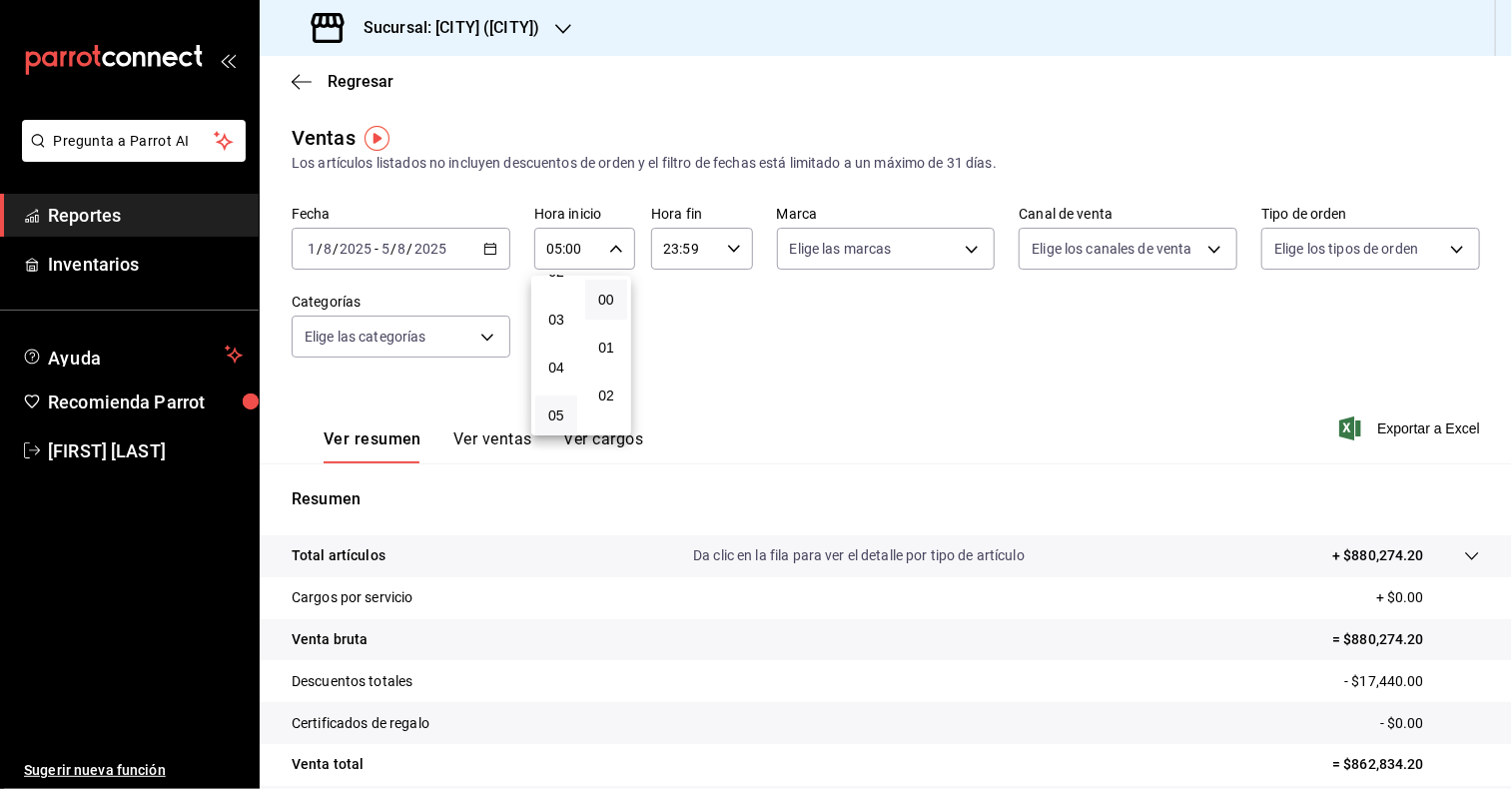 click at bounding box center [756, 394] 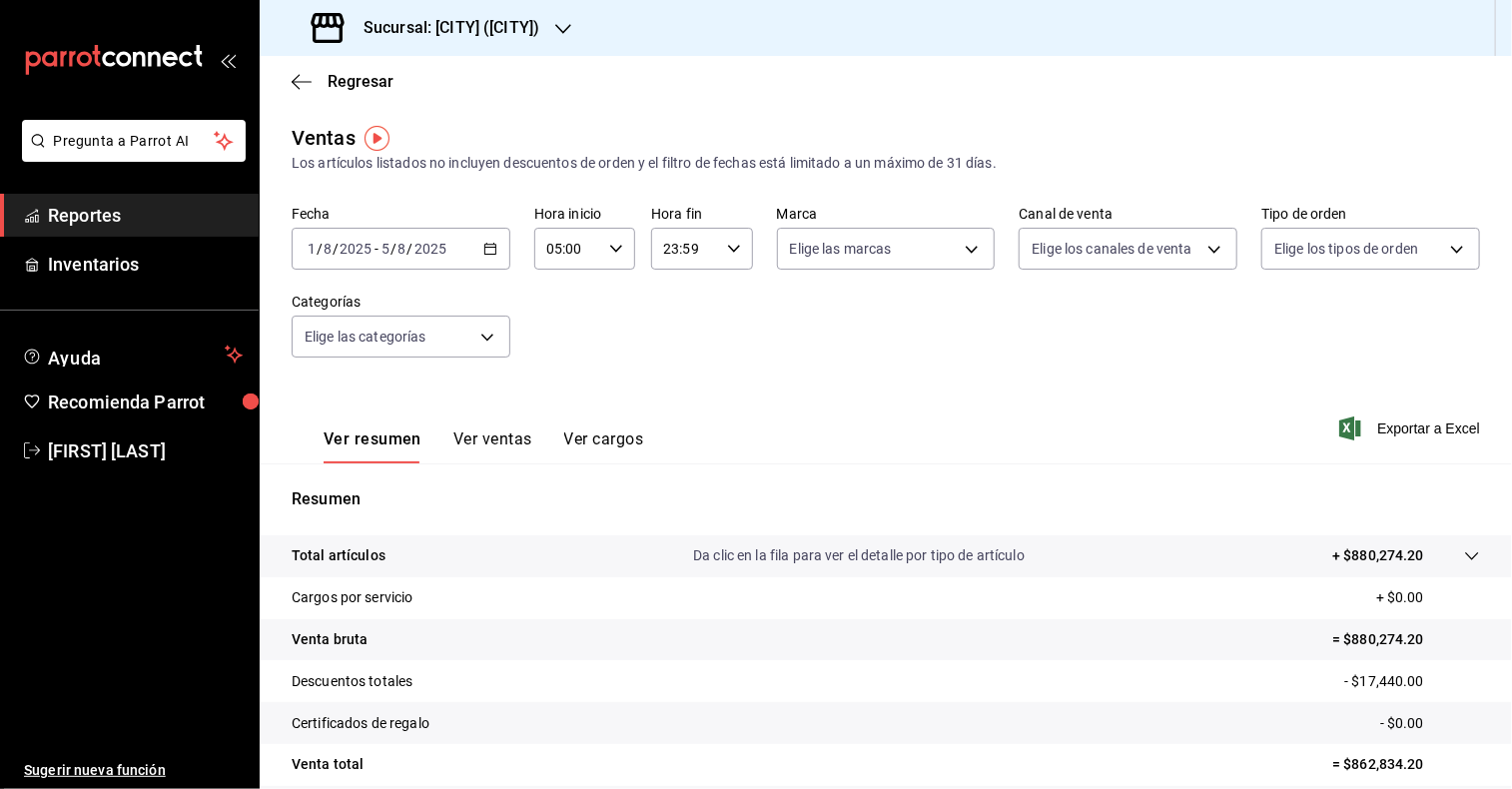 click 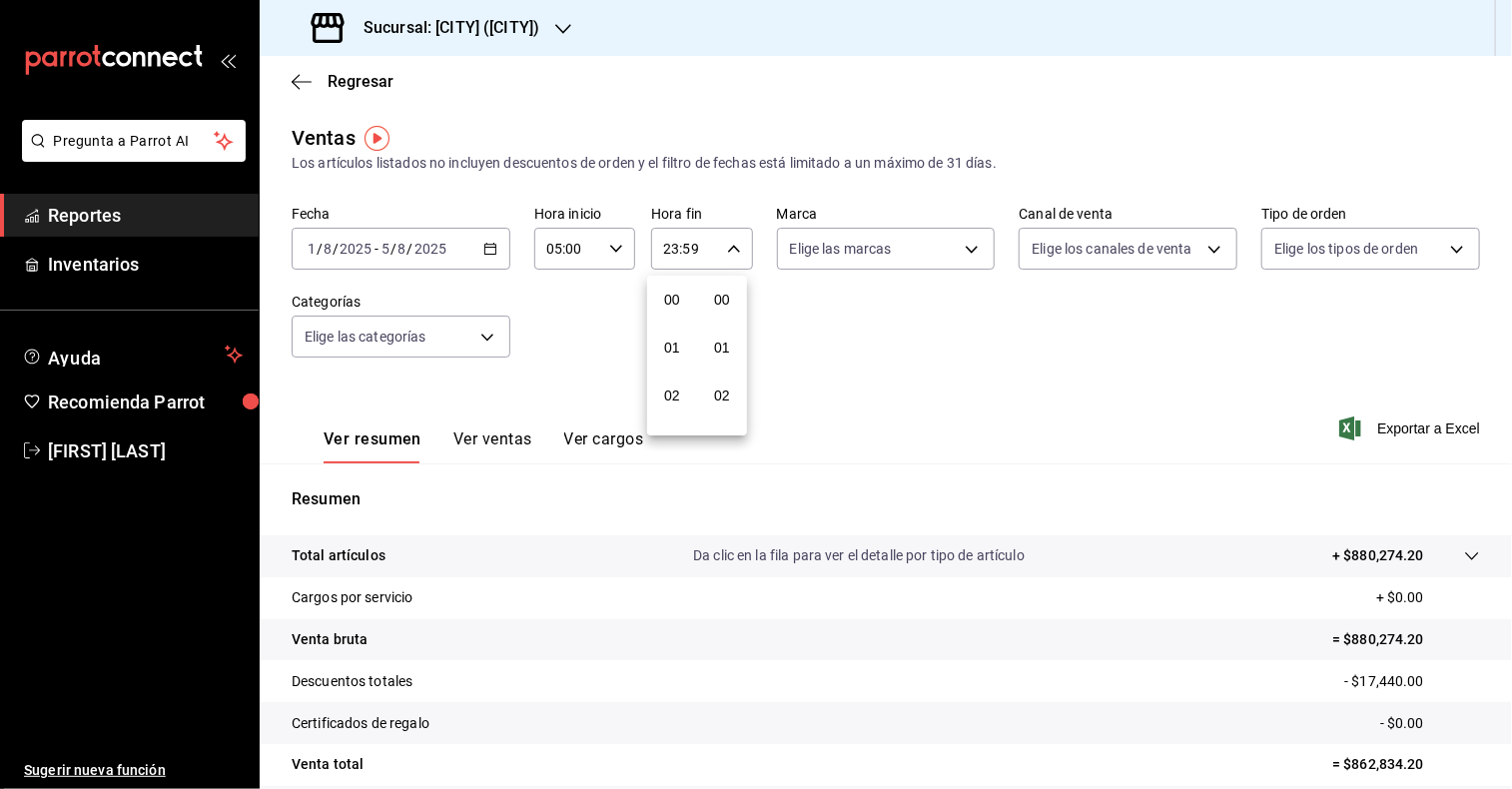 scroll, scrollTop: 1010, scrollLeft: 0, axis: vertical 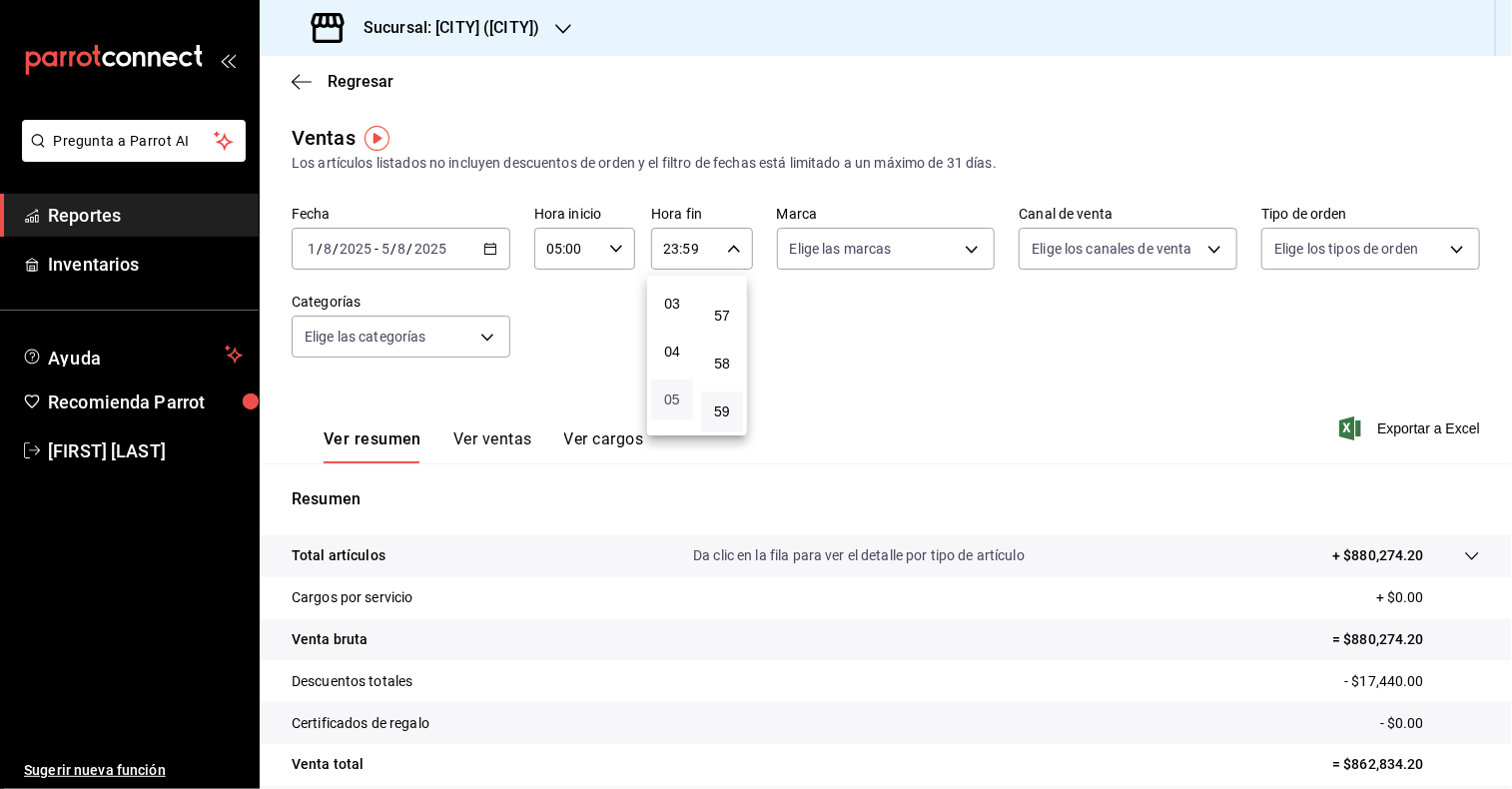 click on "05" at bounding box center (672, 399) 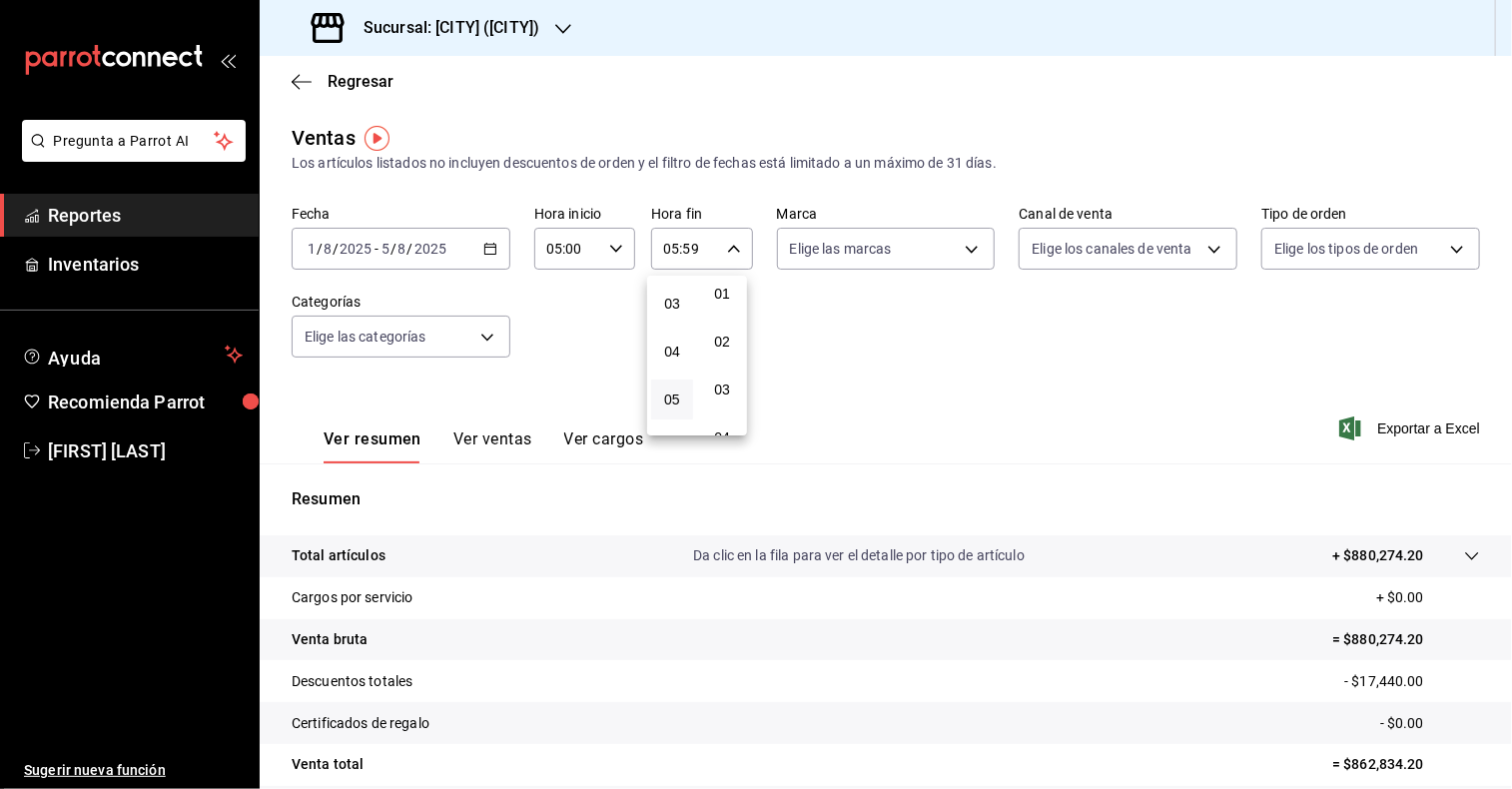 scroll, scrollTop: 0, scrollLeft: 0, axis: both 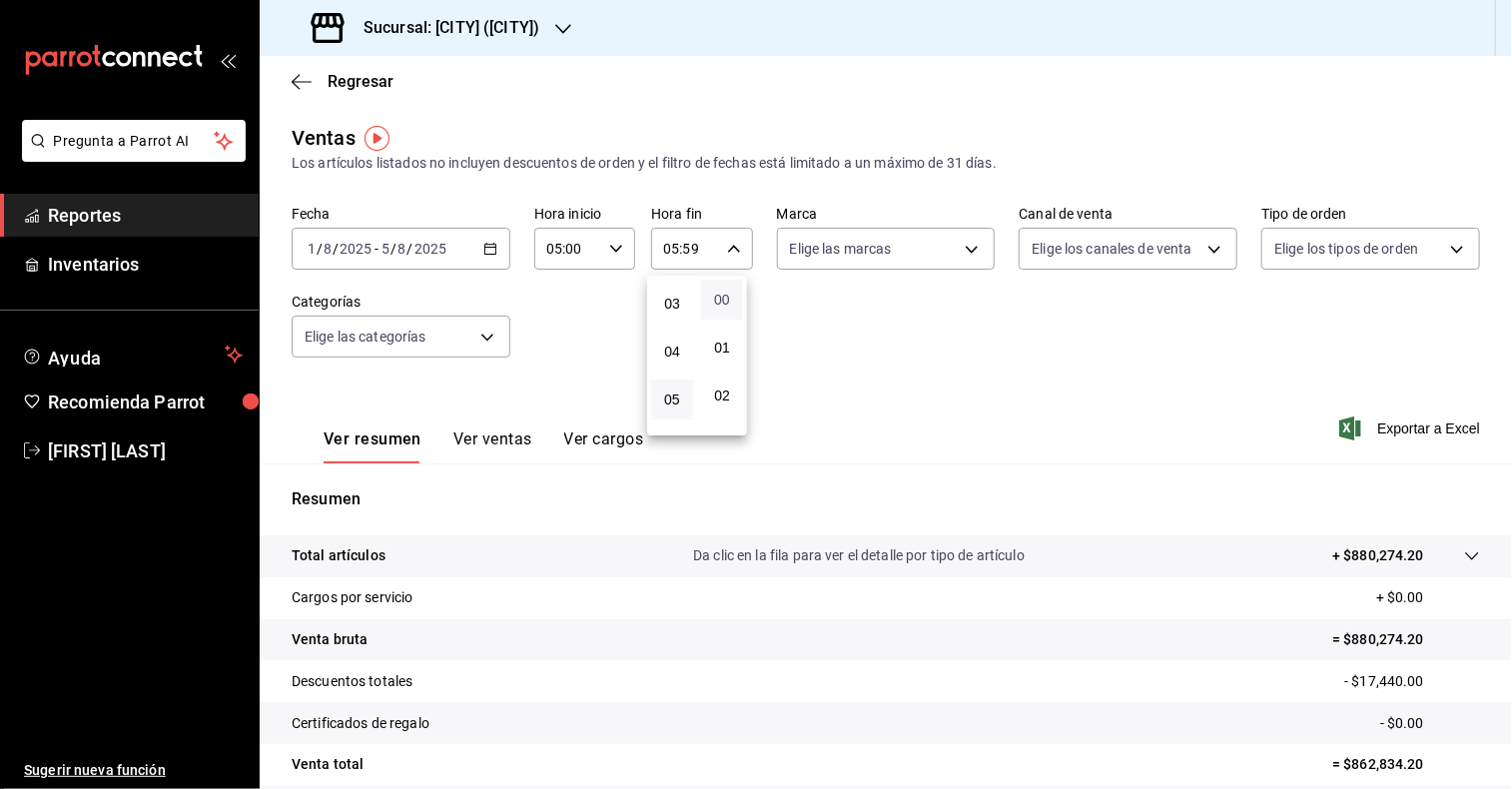 click on "00" at bounding box center [722, 300] 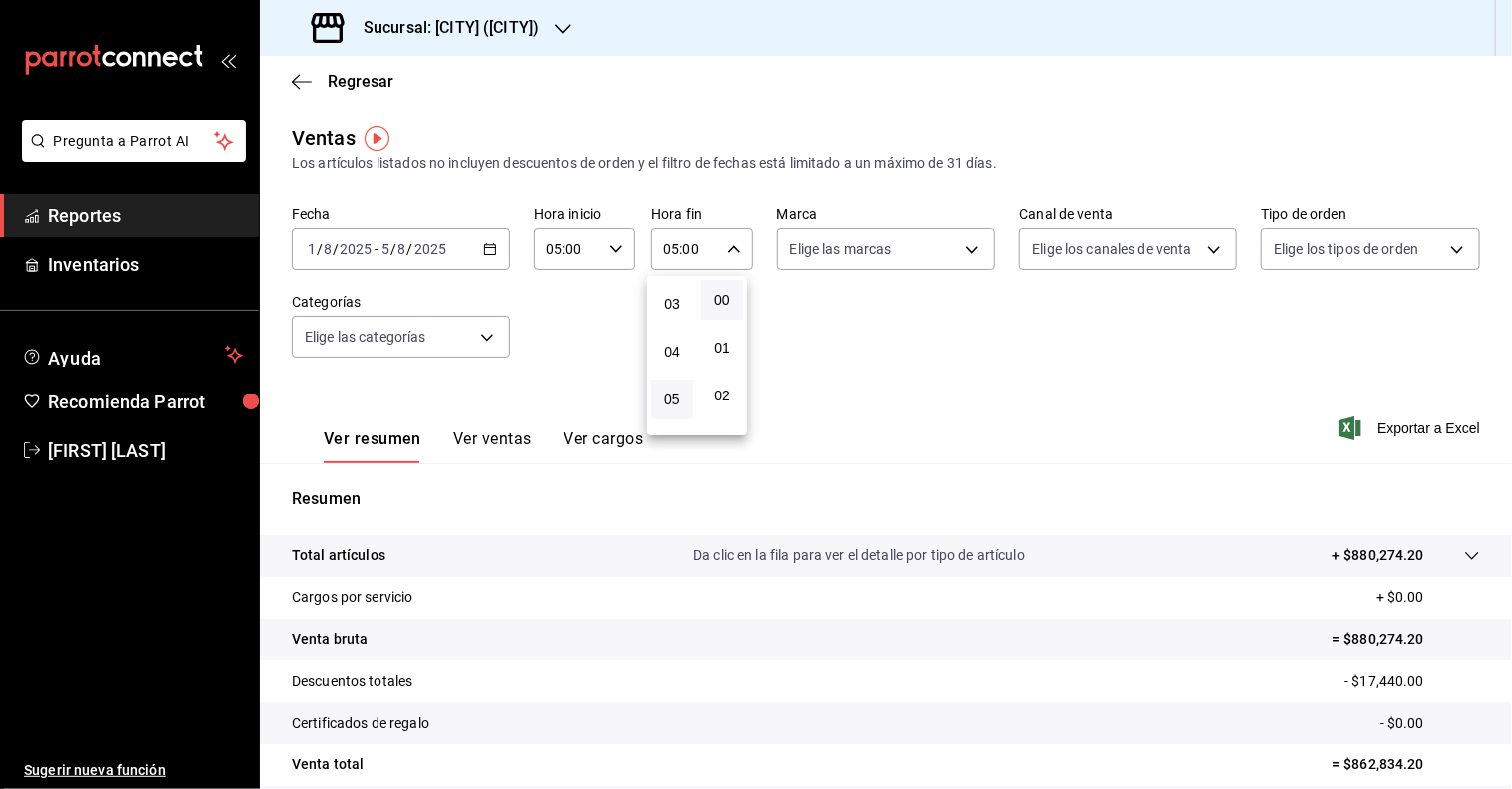 click at bounding box center (756, 394) 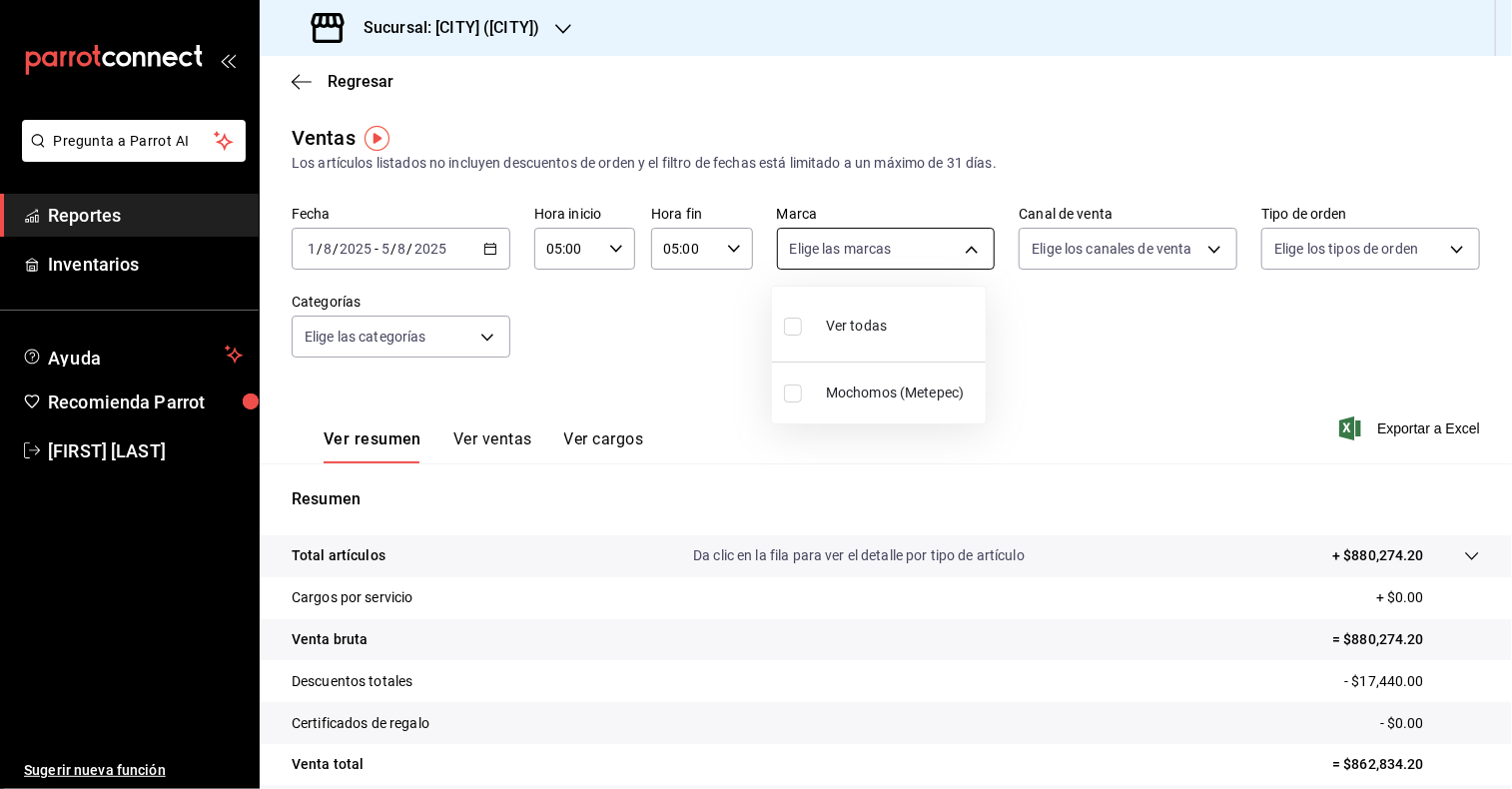 click on "Pregunta a Parrot AI Reportes   Inventarios   Ayuda Recomienda Parrot   [FIRST] [LAST]   Sugerir nueva función   Sucursal: [CITY] ([CITY]) Regresar Ventas Los artículos listados no incluyen descuentos de orden y el filtro de fechas está limitado a un máximo de 31 días. Fecha [DATE] [DATE] - [DATE] [DATE] Hora inicio [TIME] Hora inicio Hora fin [TIME] Hora fin Marca Elige las marcas Canal de venta Elige los canales de venta Tipo de orden Elige los tipos de orden Categorías Elige las categorías Ver resumen Ver ventas Ver cargos Exportar a Excel Resumen Total artículos Da clic en la fila para ver el detalle por tipo de artículo + $880,274.20 Cargos por servicio + $0.00 Venta bruta = $880,274.20 Descuentos totales - $17,440.00 Certificados de regalo - $0.00 Venta total = $862,834.20 Impuestos - $119,011.61 Venta neta = $743,822.59 GANA 1 MES GRATIS EN TU SUSCRIPCIÓN AQUÍ Ver video tutorial Ir a video Pregunta a Parrot AI Reportes   Inventarios   Ayuda Recomienda Parrot" at bounding box center (756, 394) 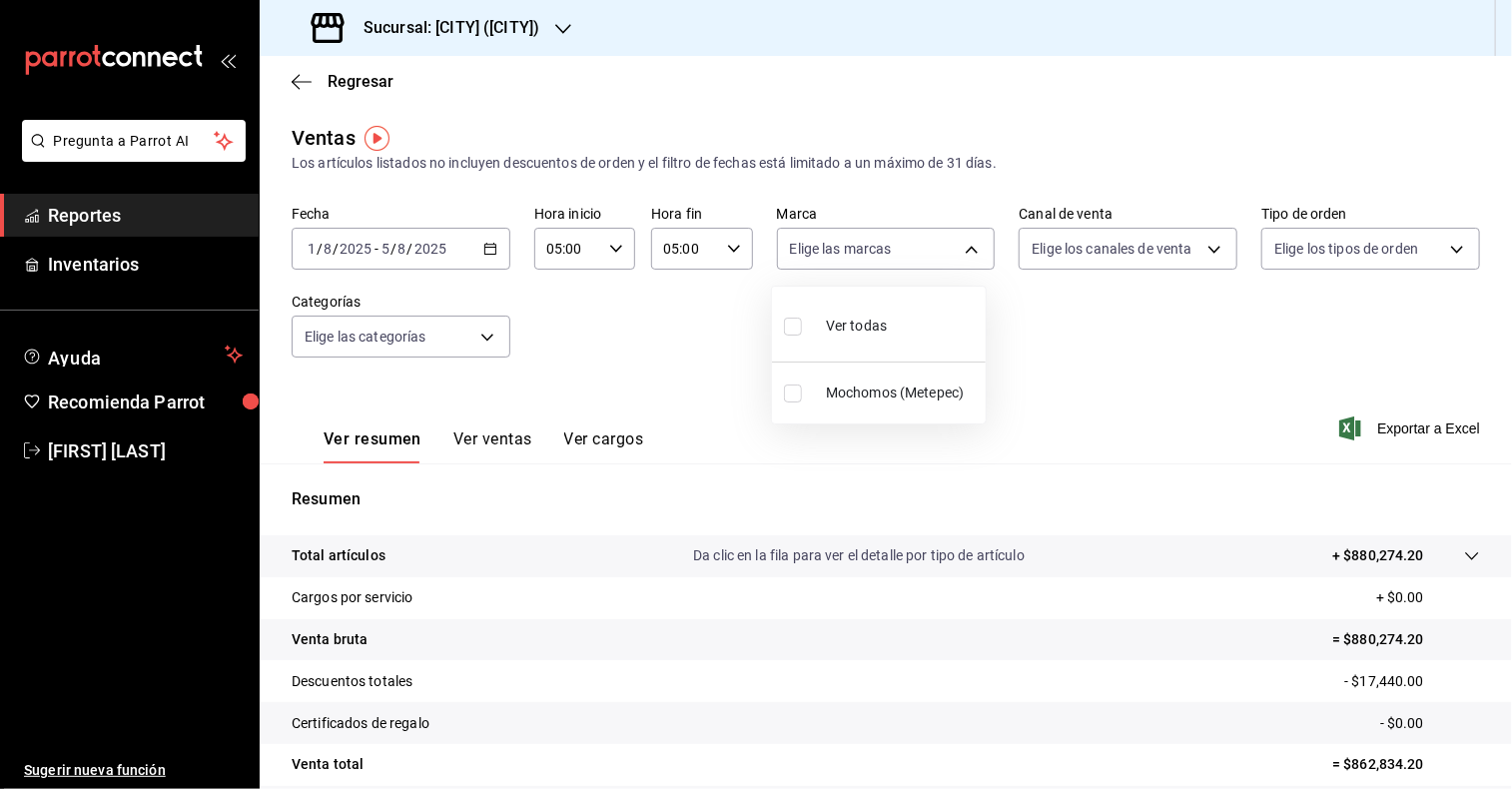 click at bounding box center [793, 394] 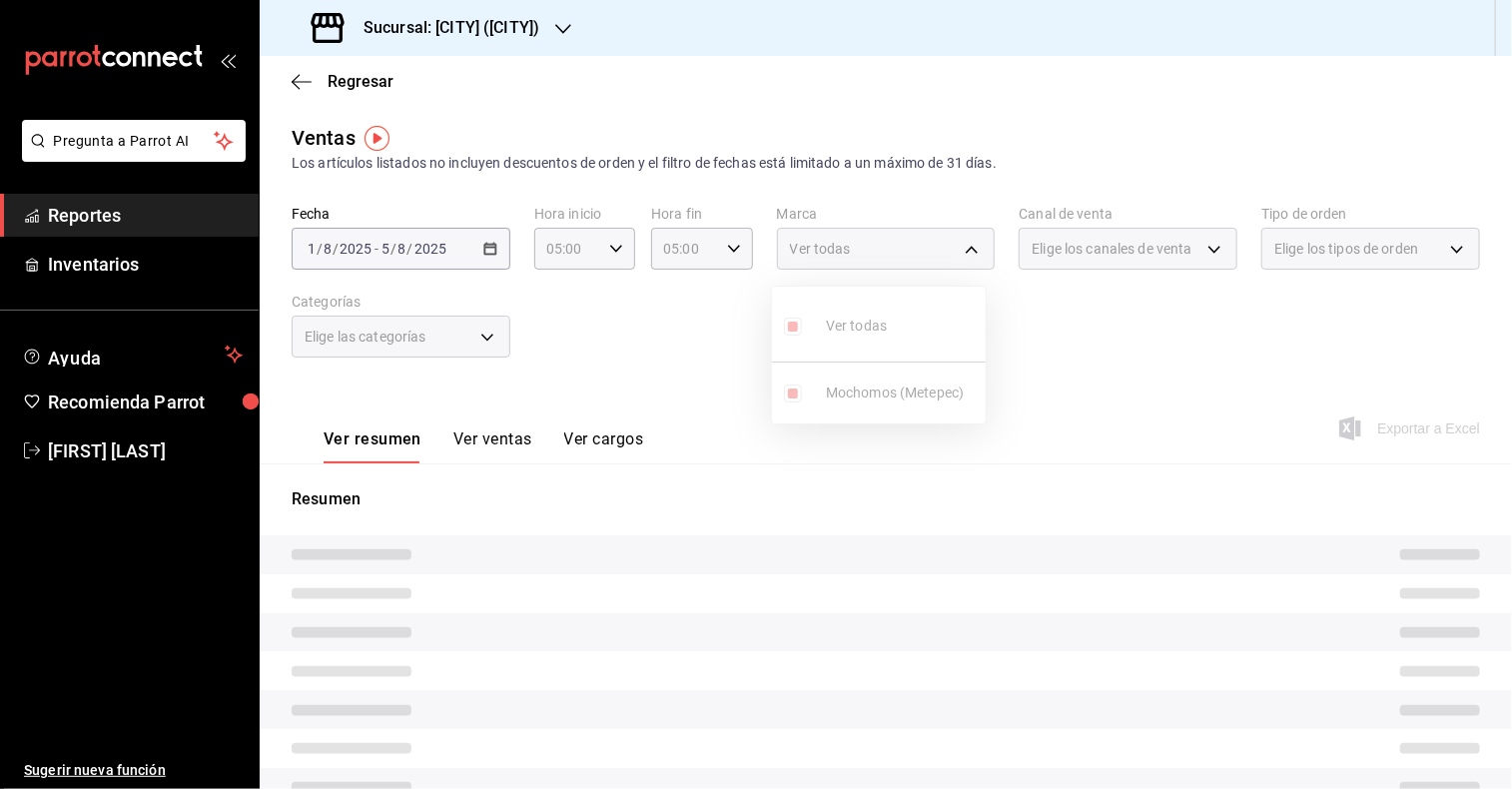 click at bounding box center [756, 394] 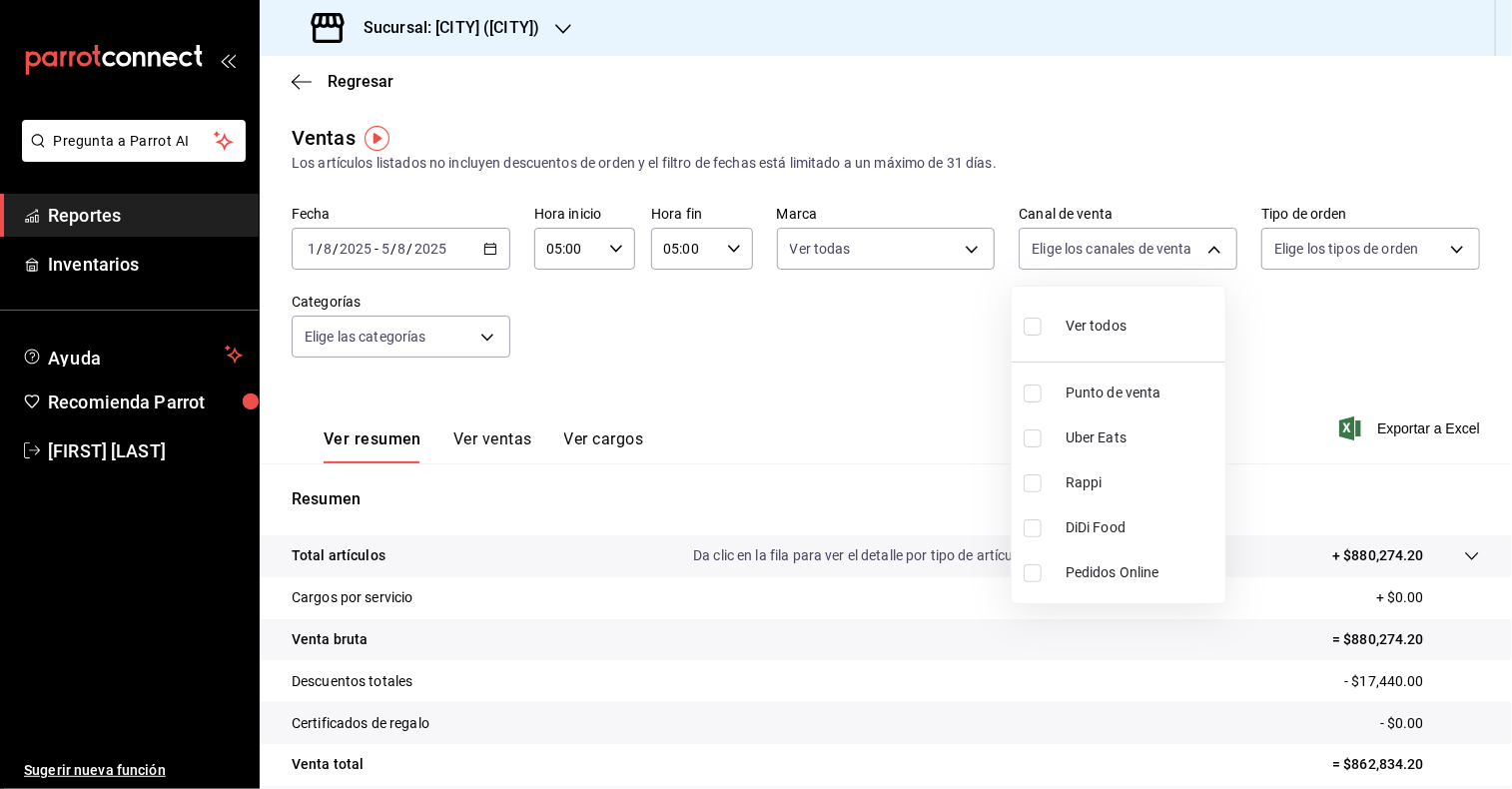 click on "Pregunta a Parrot AI Reportes   Inventarios   Ayuda Recomienda Parrot   [FIRST] [LAST]   Sugerir nueva función   Sucursal: [CITY] ([CITY]) Regresar Ventas Los artículos listados no incluyen descuentos de orden y el filtro de fechas está limitado a un máximo de 31 días. Fecha [DATE] [DATE] - [DATE] [DATE] Hora inicio [TIME] Hora inicio Hora fin [TIME] Hora fin Marca Elige las marcas Canal de venta Elige los canales de venta Tipo de orden Elige los tipos de orden Categorías Elige las categorías Ver resumen Ver ventas Ver cargos Exportar a Excel Resumen Total artículos Da clic en la fila para ver el detalle por tipo de artículo + $880,274.20 Cargos por servicio + $0.00 Venta bruta = $880,274.20 Descuentos totales - $17,440.00 Certificados de regalo - $0.00 Venta total = $862,834.20 Impuestos - $119,011.61 Venta neta = $743,822.59 GANA 1 MES GRATIS EN TU SUSCRIPCIÓN AQUÍ Ver video tutorial Ir a video Pregunta a Parrot AI Reportes   Inventarios" at bounding box center (756, 394) 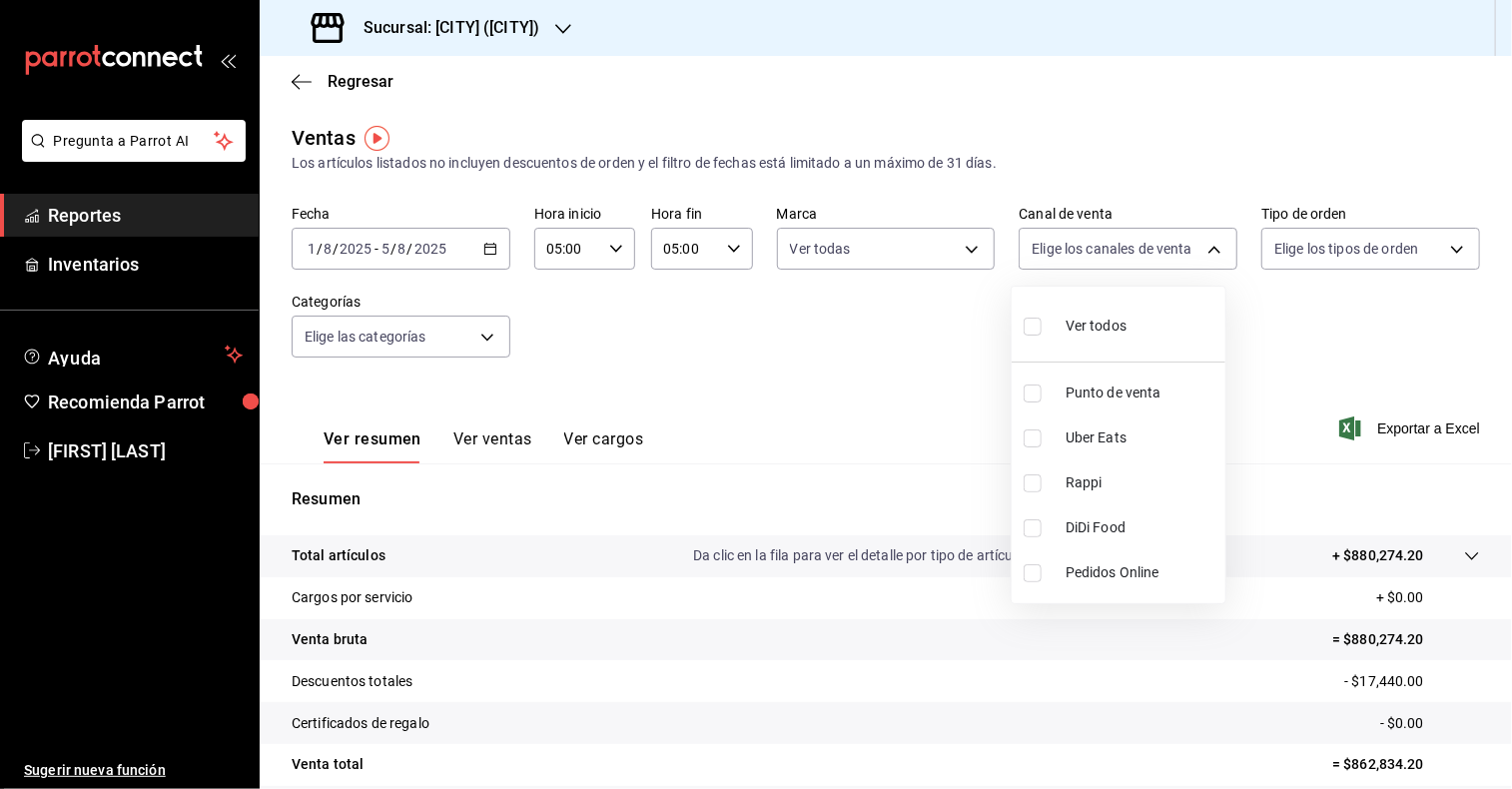 click at bounding box center (1033, 327) 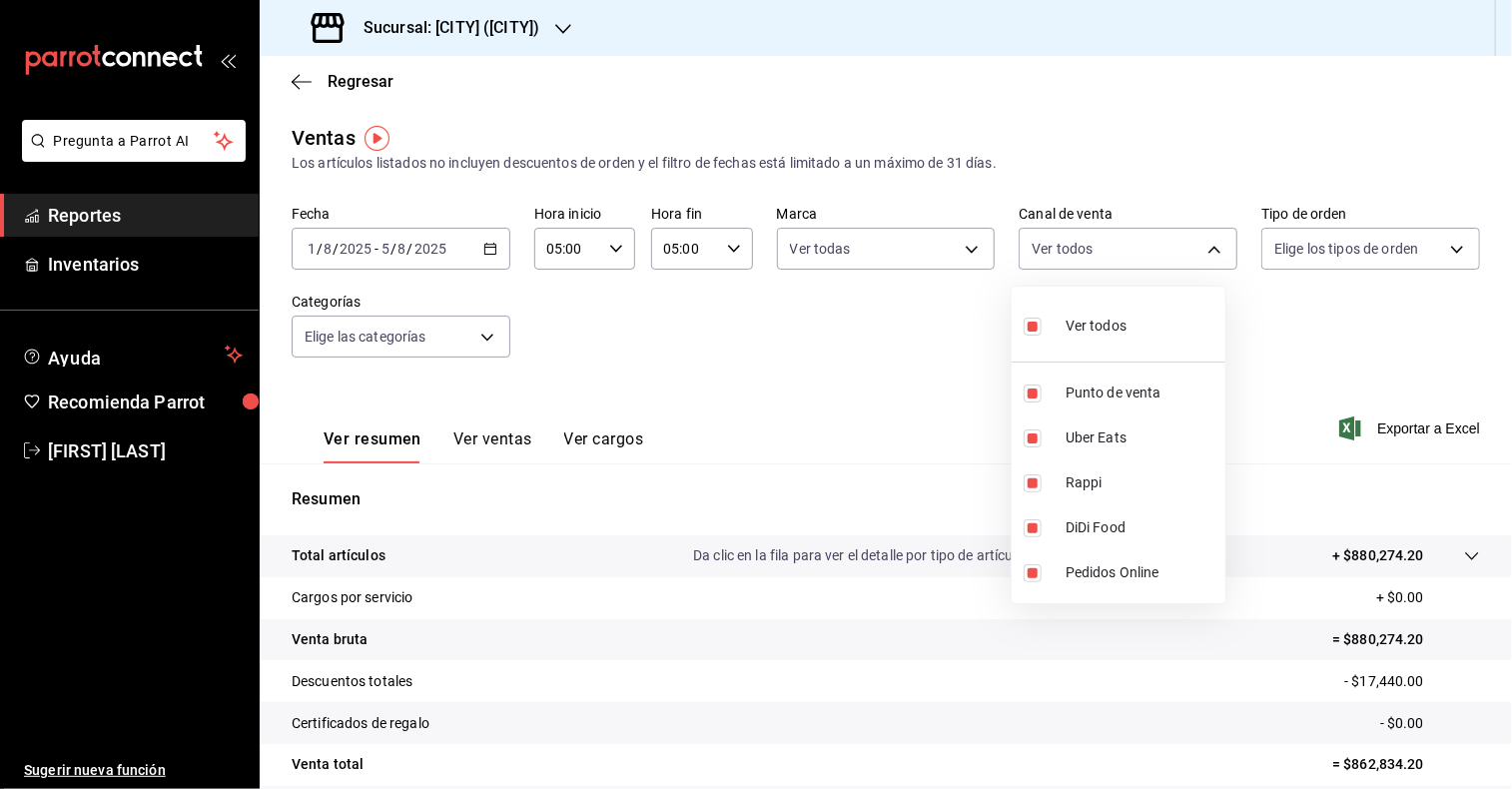 click at bounding box center [756, 394] 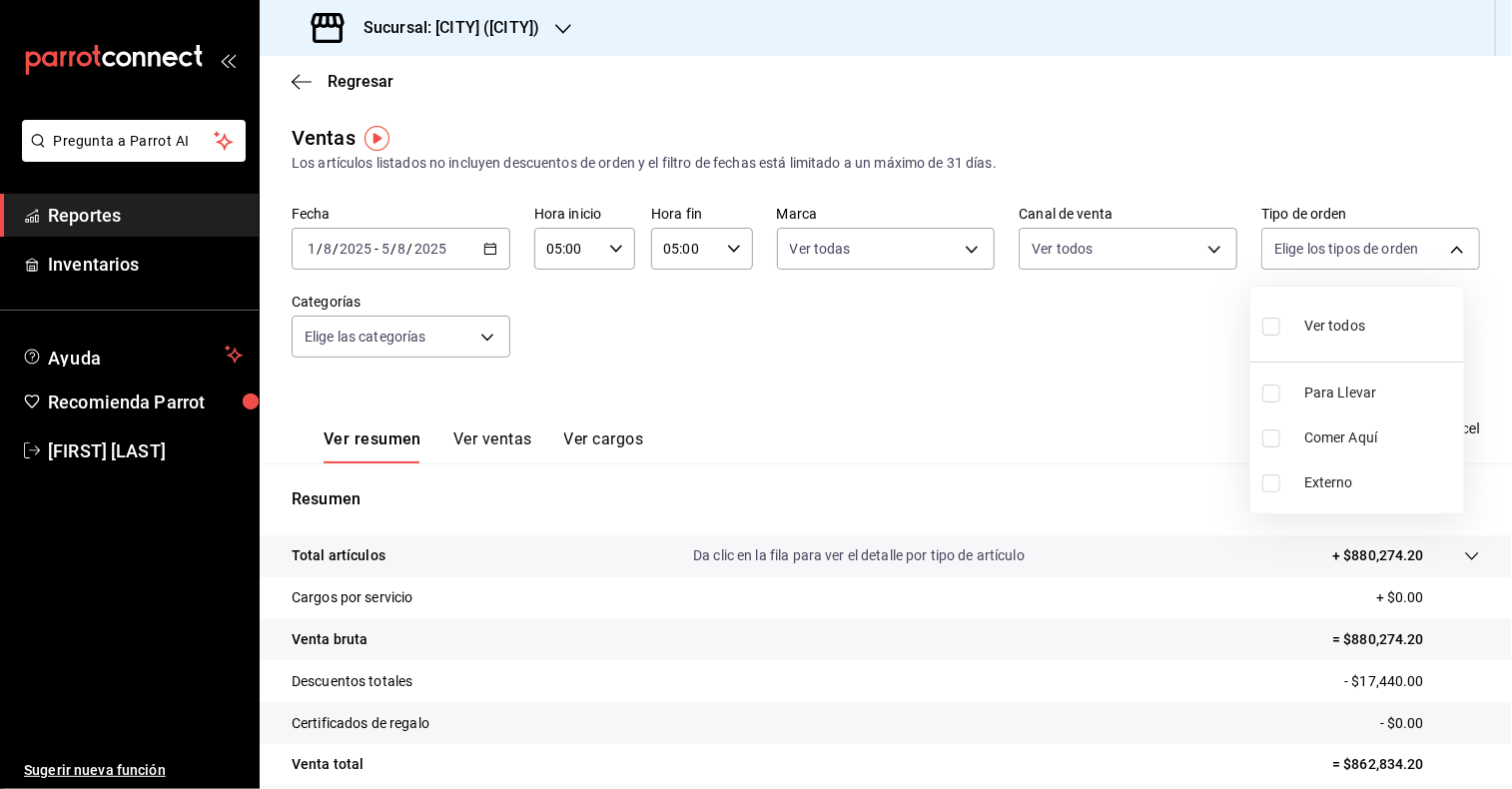click on "Pregunta a Parrot AI Reportes   Inventarios   Ayuda Recomienda Parrot   [FIRST] [LAST]   Sugerir nueva función   Sucursal: [CITY] ([CITY]) Regresar Ventas Los artículos listados no incluyen descuentos de orden y el filtro de fechas está limitado a un máximo de 31 días. Fecha [DATE] [DATE] - [DATE] [DATE] Hora inicio [TIME] Hora inicio Hora fin [TIME] Hora fin Marca Ver todas [UUID] Canal de venta Ver todos PARROT,UBER_EATS,RAPPI,DIDI_FOOD,ONLINE Tipo de orden Elige los tipos de orden Categorías Elige las categorías Ver resumen Ver ventas Ver cargos Exportar a Excel Resumen Total artículos Da clic en la fila para ver el detalle por tipo de artículo + $880,274.20 Cargos por servicio + $0.00 Venta bruta = $880,274.20 Descuentos totales - $17,440.00 Certificados de regalo - $0.00 Venta total = $862,834.20 Impuestos - $119,011.61 Venta neta = $743,822.59 GANA 1 MES GRATIS EN TU SUSCRIPCIÓN AQUÍ Ver video tutorial Ir a video Pregunta a Parrot AI" at bounding box center [756, 394] 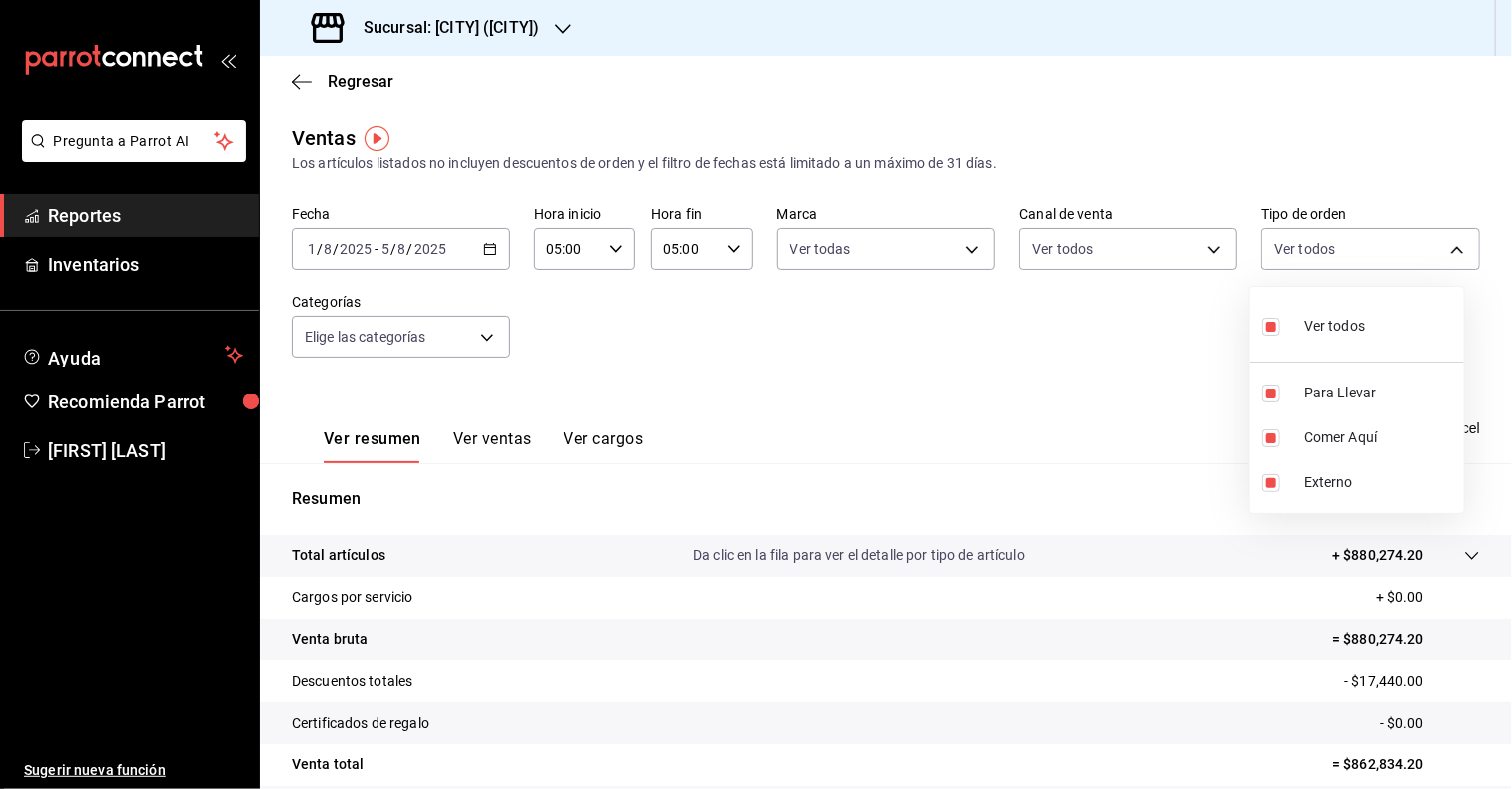 click at bounding box center [756, 394] 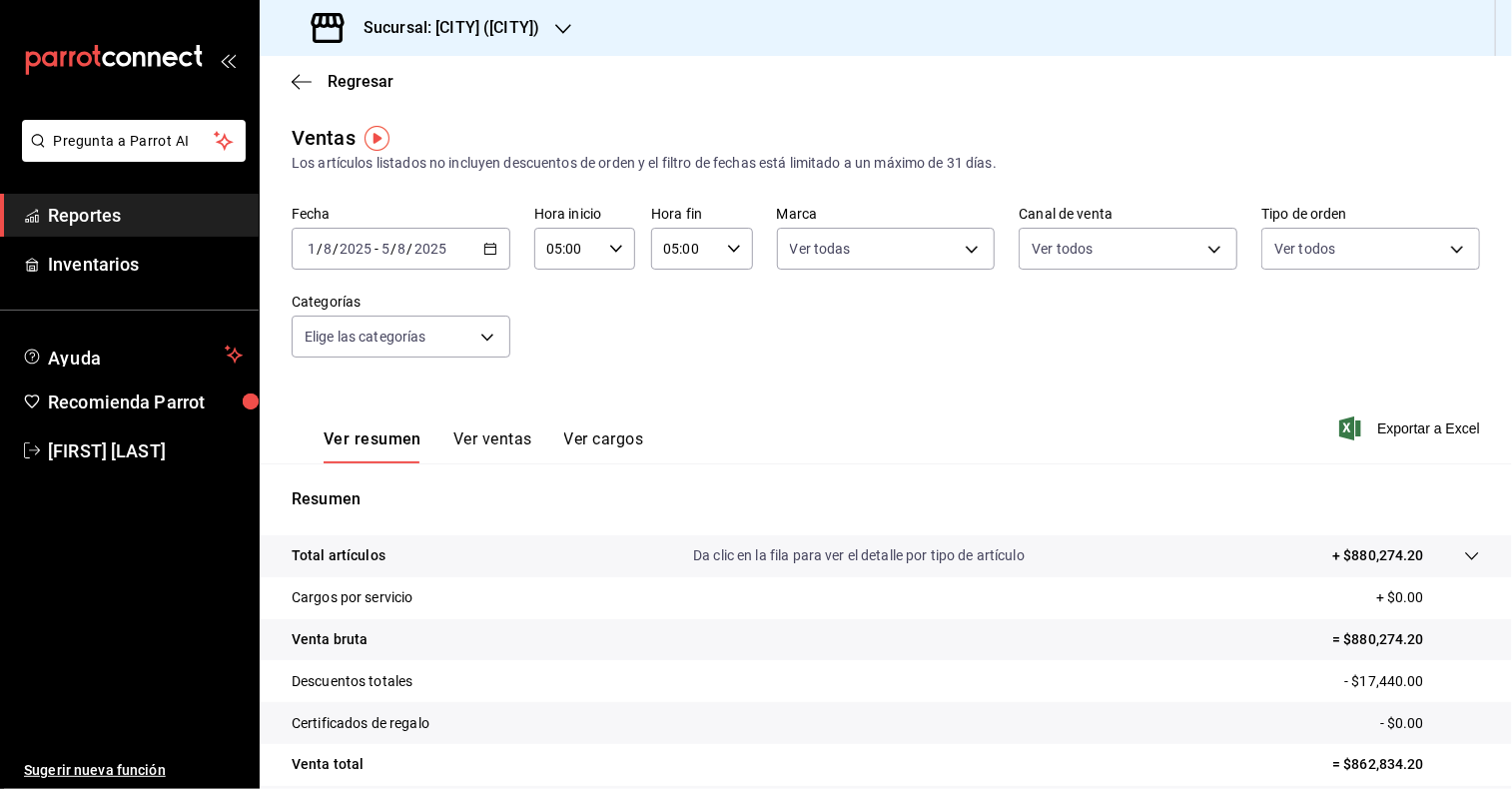 click on "Pregunta a Parrot AI Reportes   Inventarios   Ayuda Recomienda Parrot   [FIRST] [LAST]   Sugerir nueva función   Sucursal: [CITY] ([CITY]) Regresar Ventas Los artículos listados no incluyen descuentos de orden y el filtro de fechas está limitado a un máximo de 31 días. Fecha [DATE] [DATE] - [DATE] [DATE] Hora inicio [TIME] Hora inicio Hora fin [TIME] Hora fin Marca Ver todas [UUID] Canal de venta Elige los canales de venta Tipo de orden Ver todos [UUID],[UUID],EXTERNAL Categorías Elige las categorías Ver resumen Ver ventas Ver cargos Exportar a Excel Resumen Total artículos Da clic en la fila para ver el detalle por tipo de artículo + $880,274.20 Cargos por servicio + $0.00 Venta bruta = $880,274.20 Descuentos totales - $17,440.00 Certificados de regalo - $0.00 Venta total = $862,834.20 Impuestos - $119,011.61 Venta neta = $743,822.59 Ver video tutorial Ir a video" at bounding box center [756, 394] 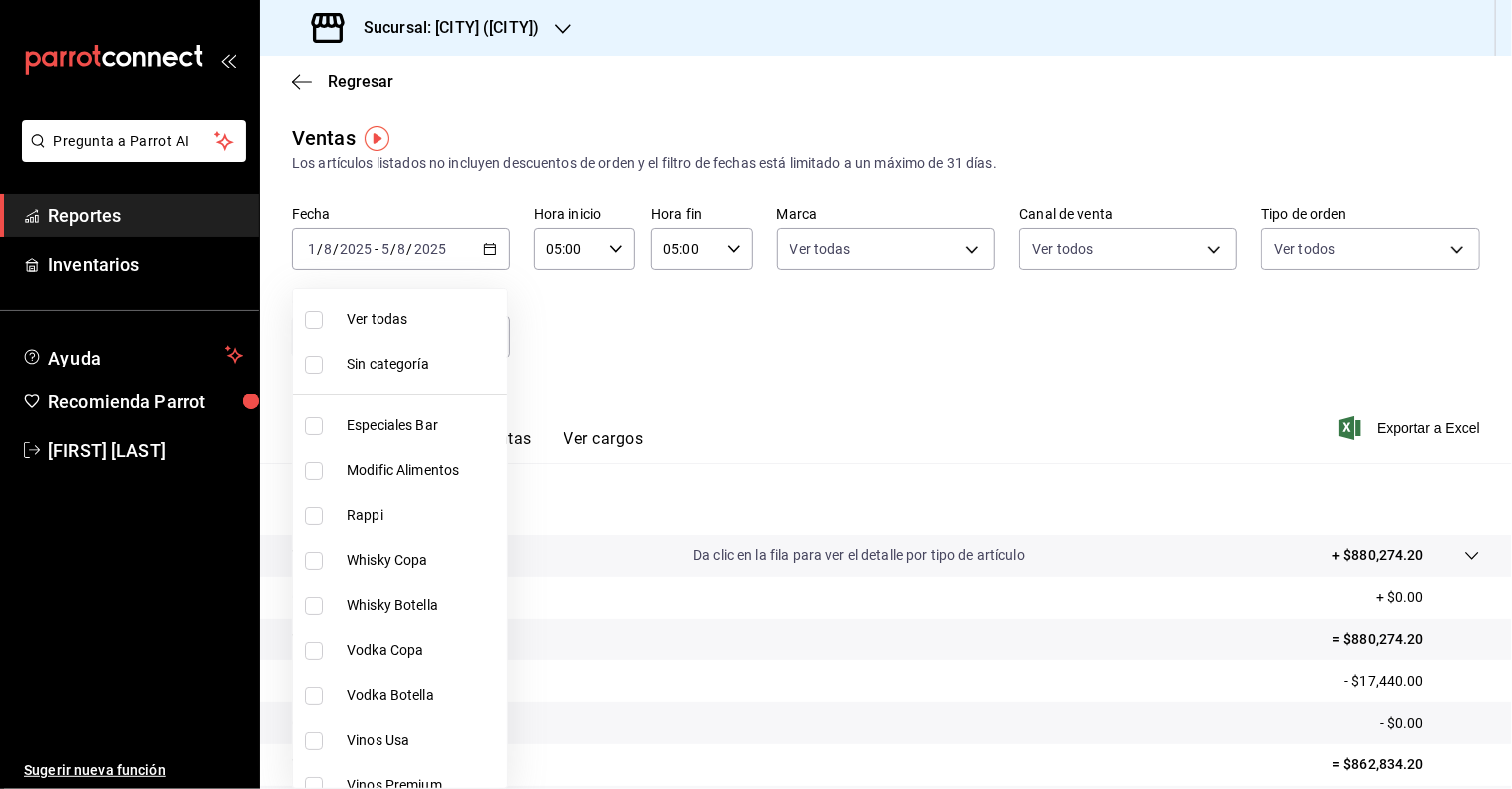 click on "Ver todas" at bounding box center (399, 319) 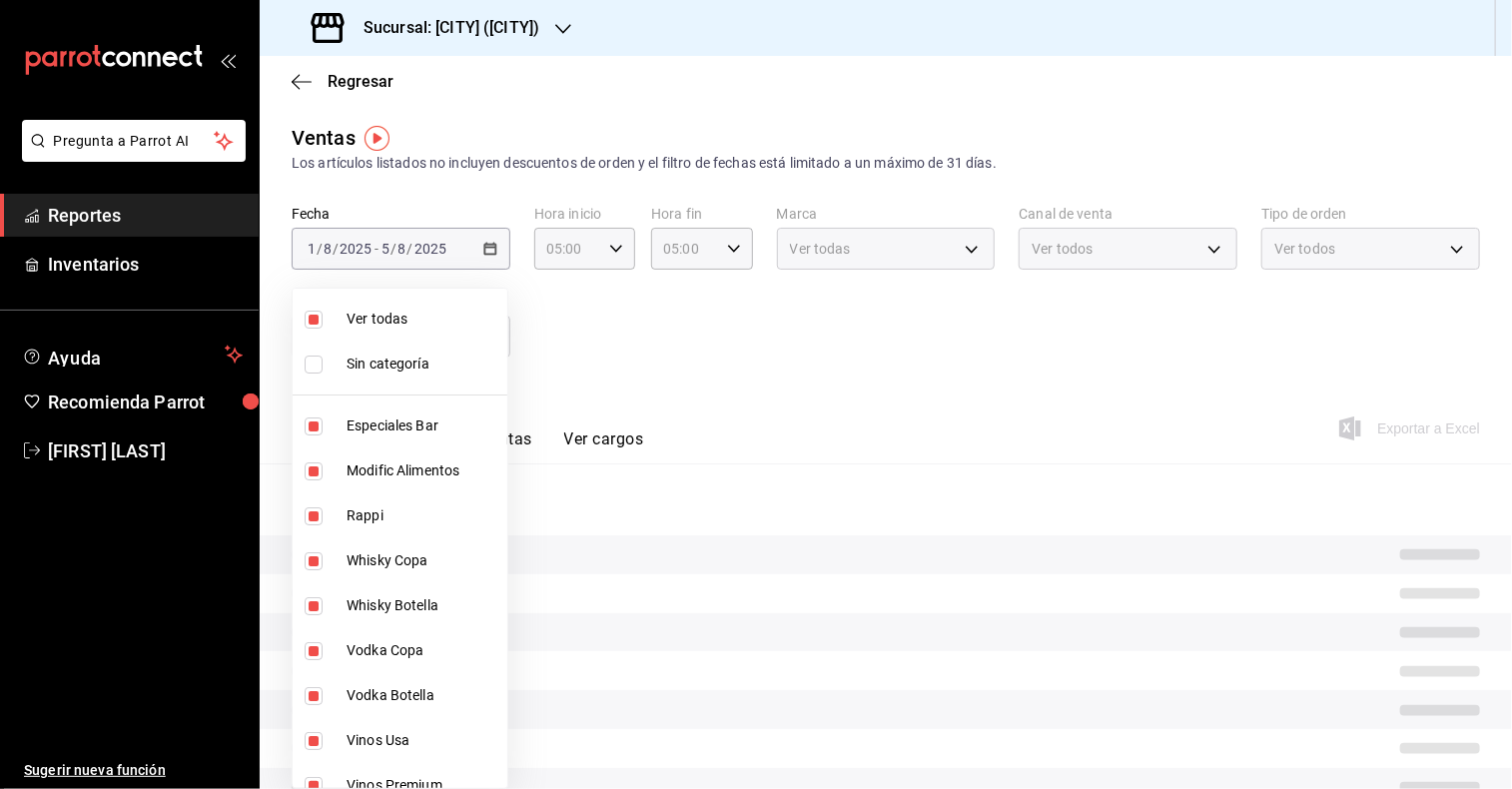 click at bounding box center (314, 365) 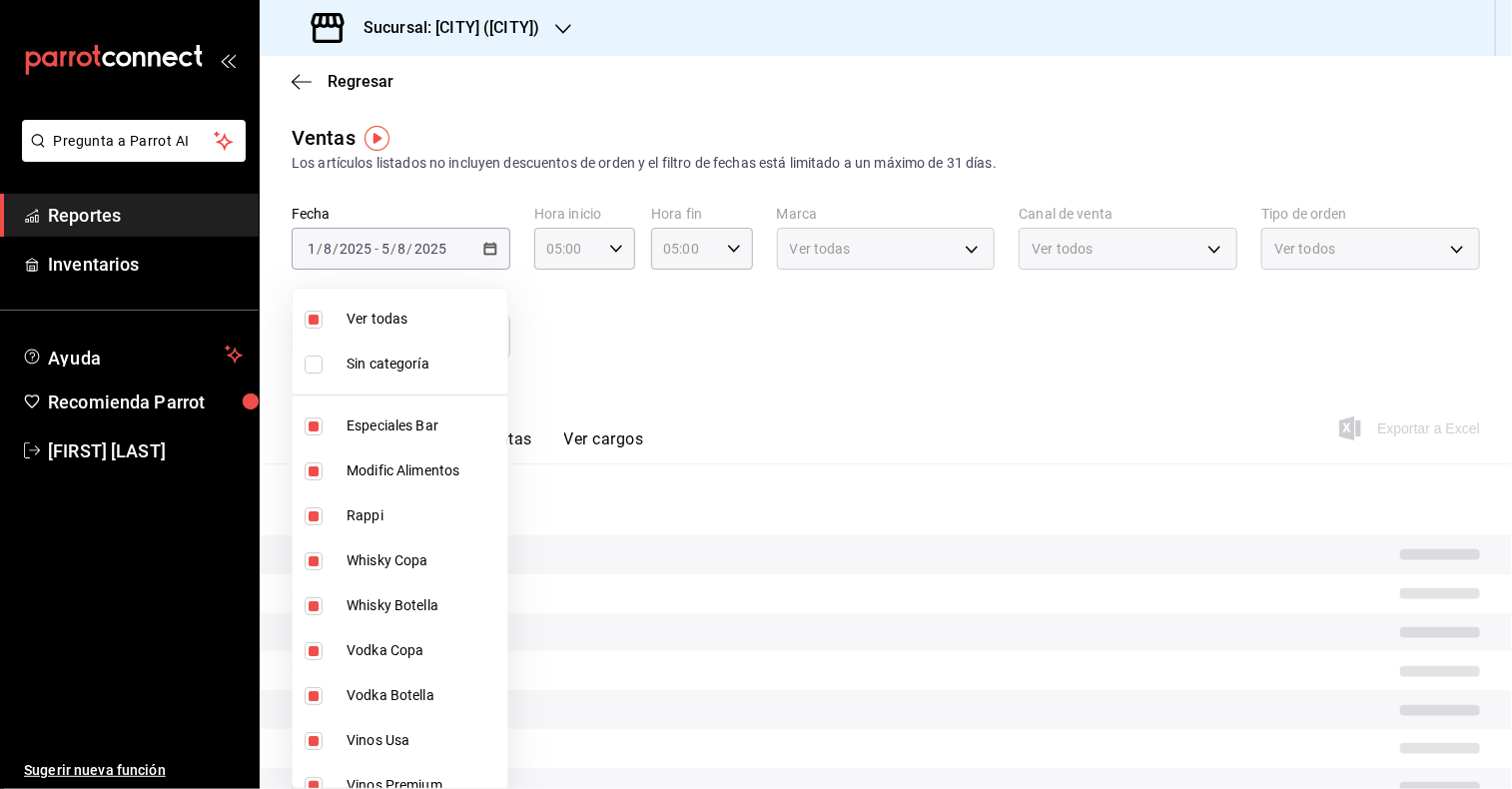 checkbox on "true" 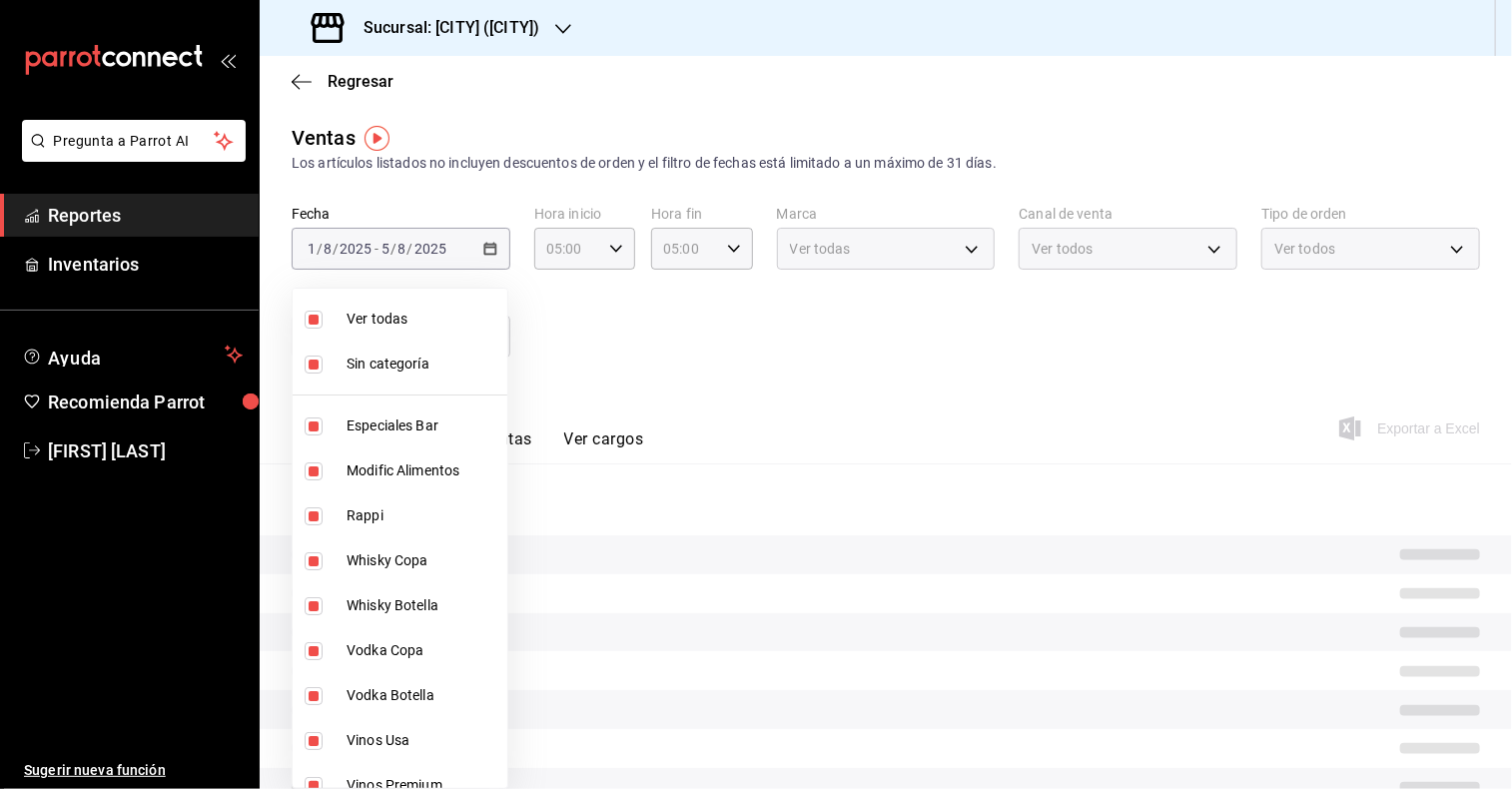 click at bounding box center (756, 394) 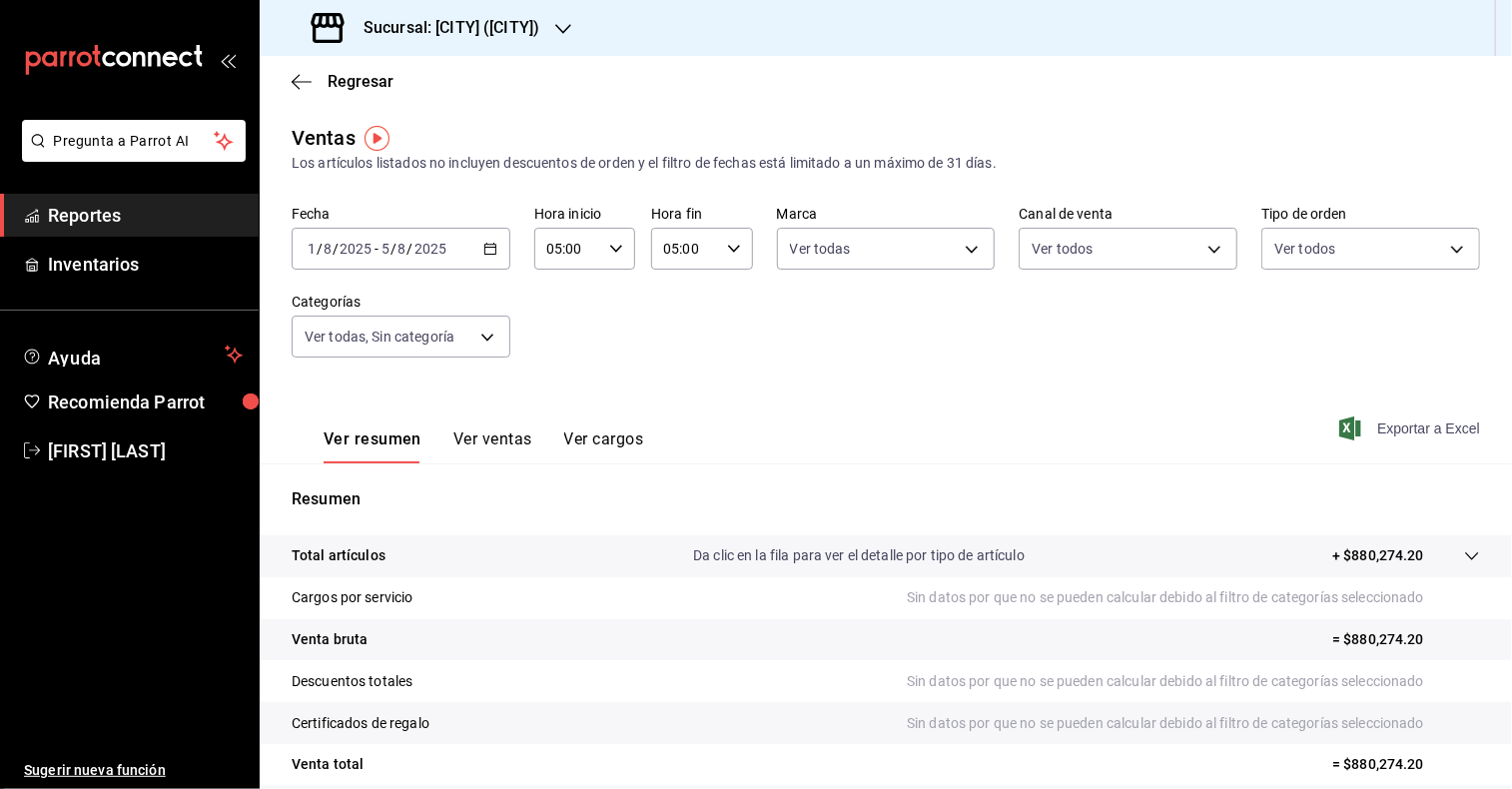 click on "Exportar a Excel" at bounding box center (1411, 428) 